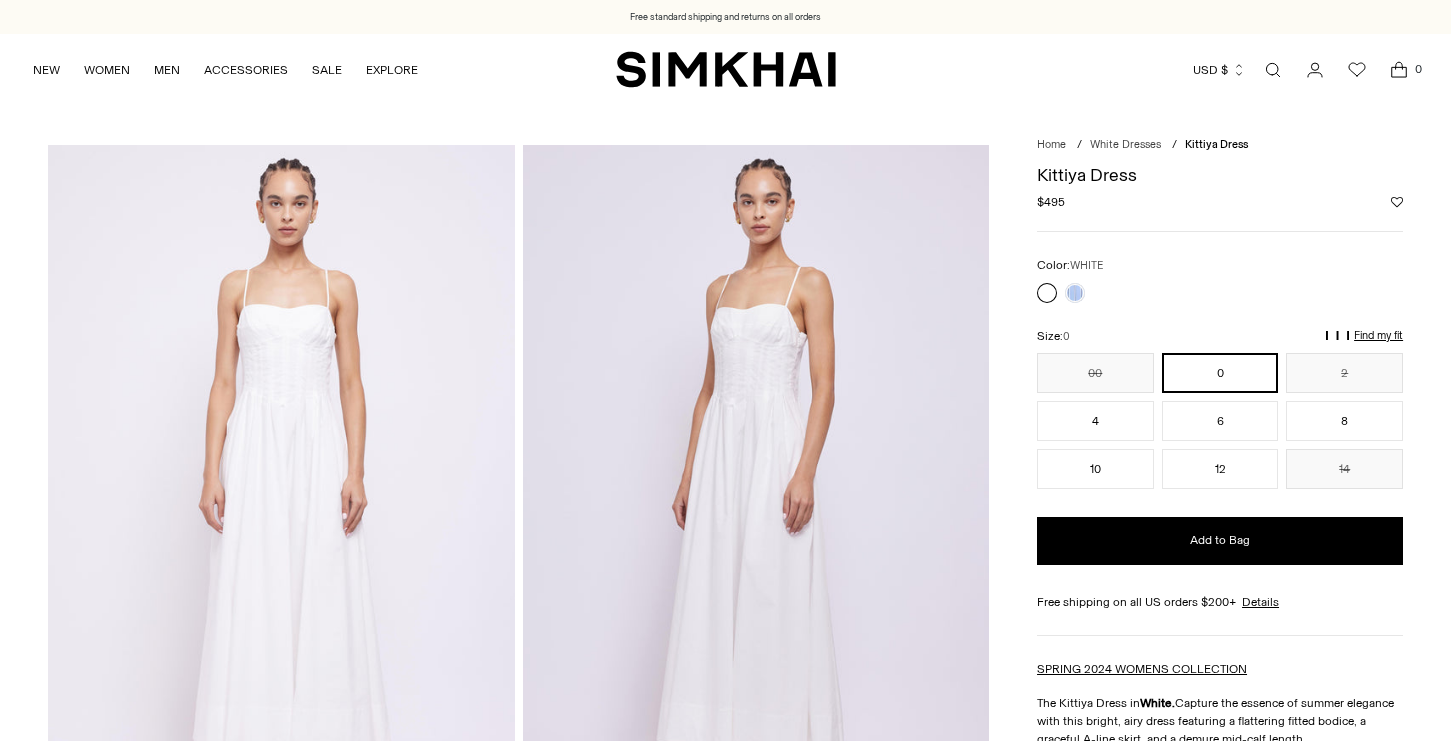 scroll, scrollTop: 0, scrollLeft: 0, axis: both 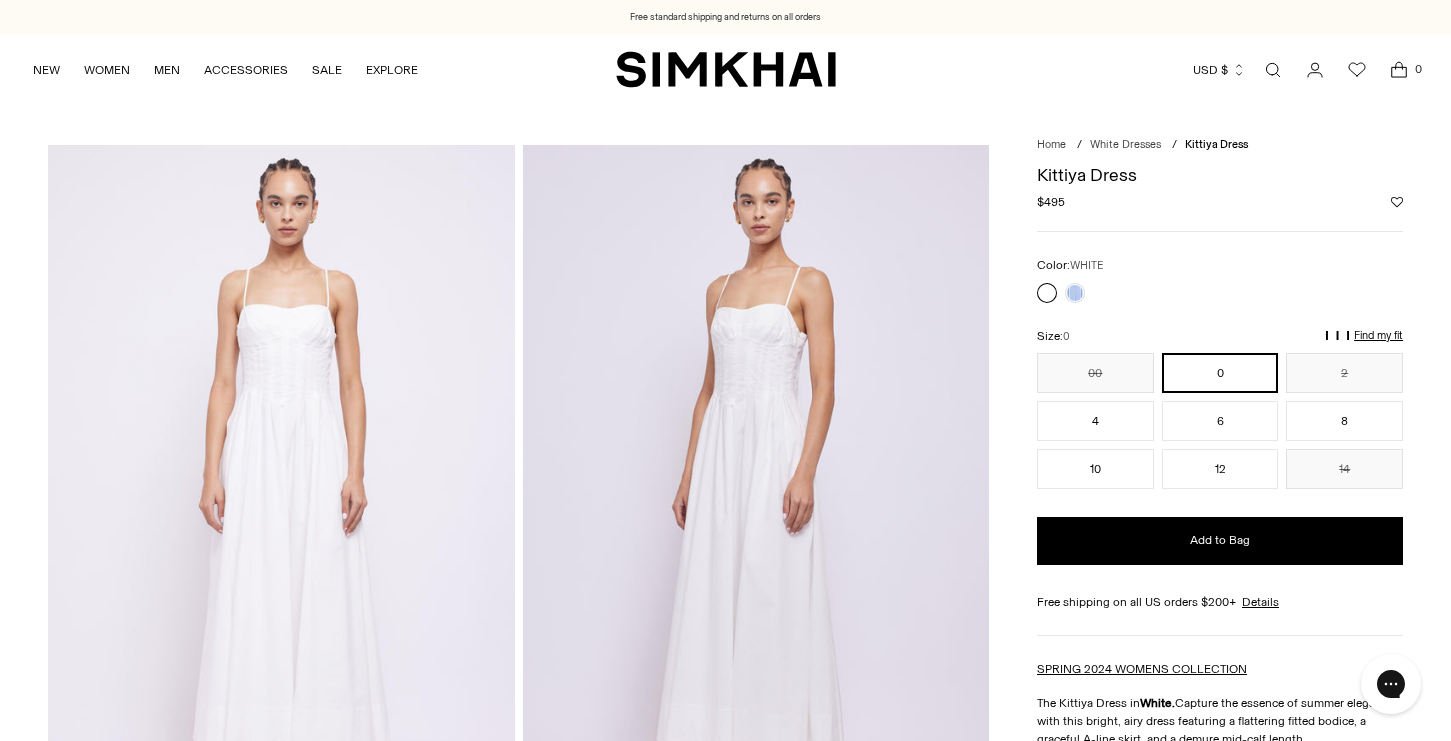 click on "Find my fit" at bounding box center (1150, 345) 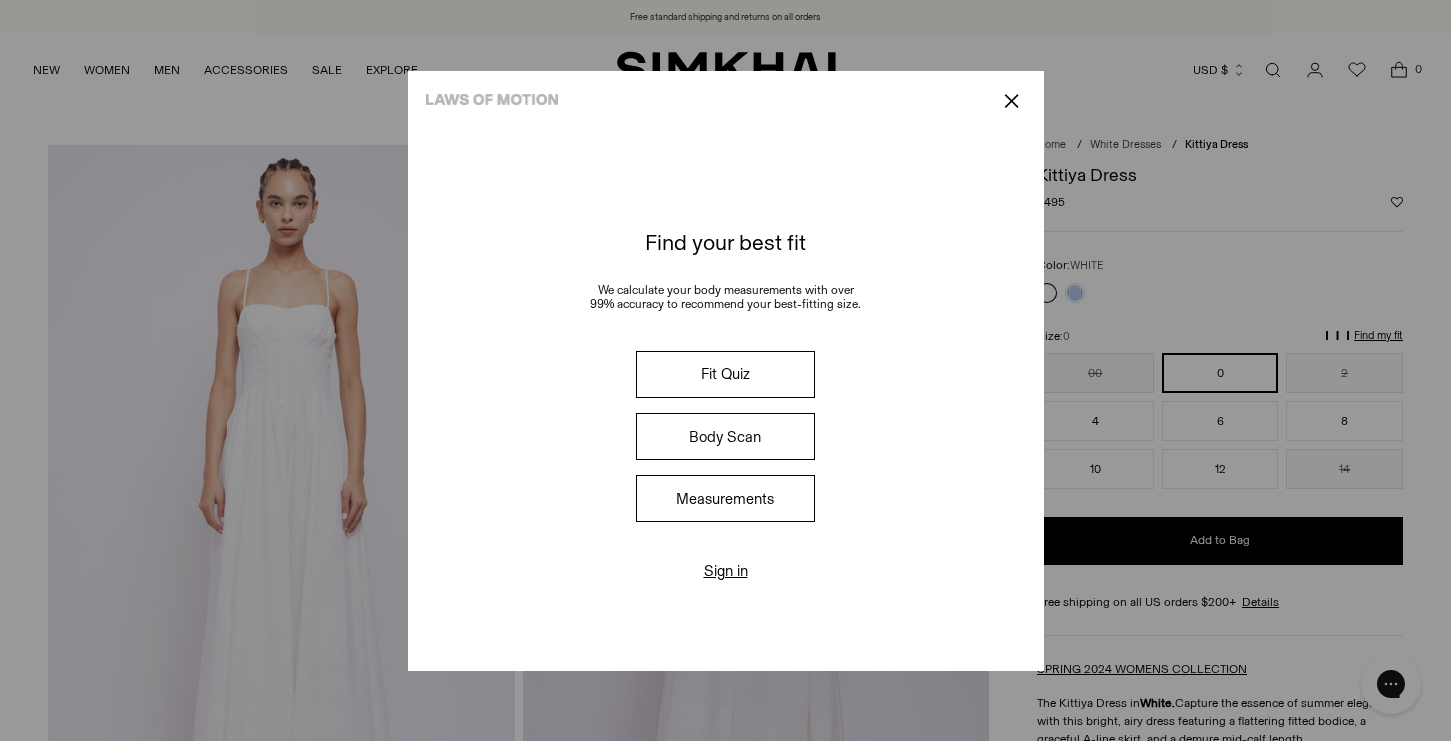click on "✕" at bounding box center (1011, 101) 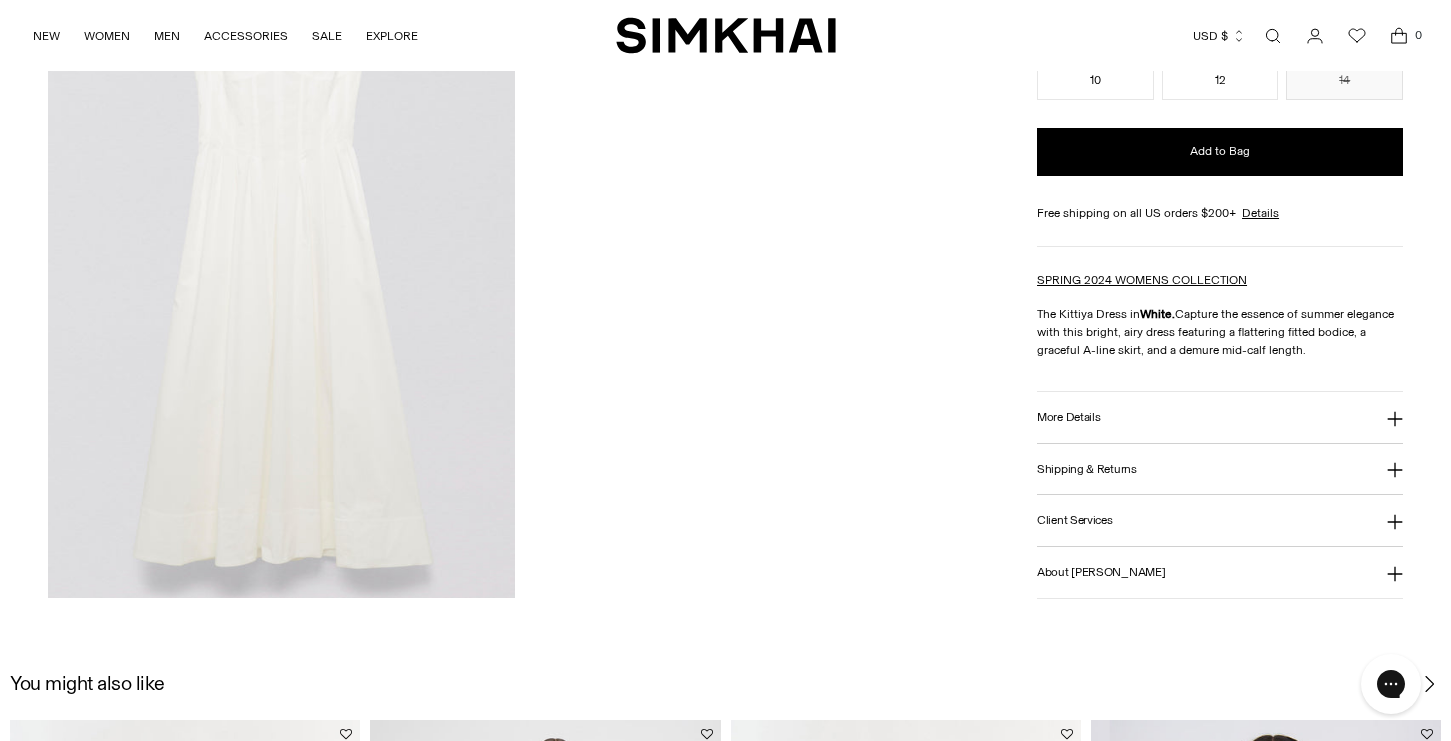 scroll, scrollTop: 1826, scrollLeft: 0, axis: vertical 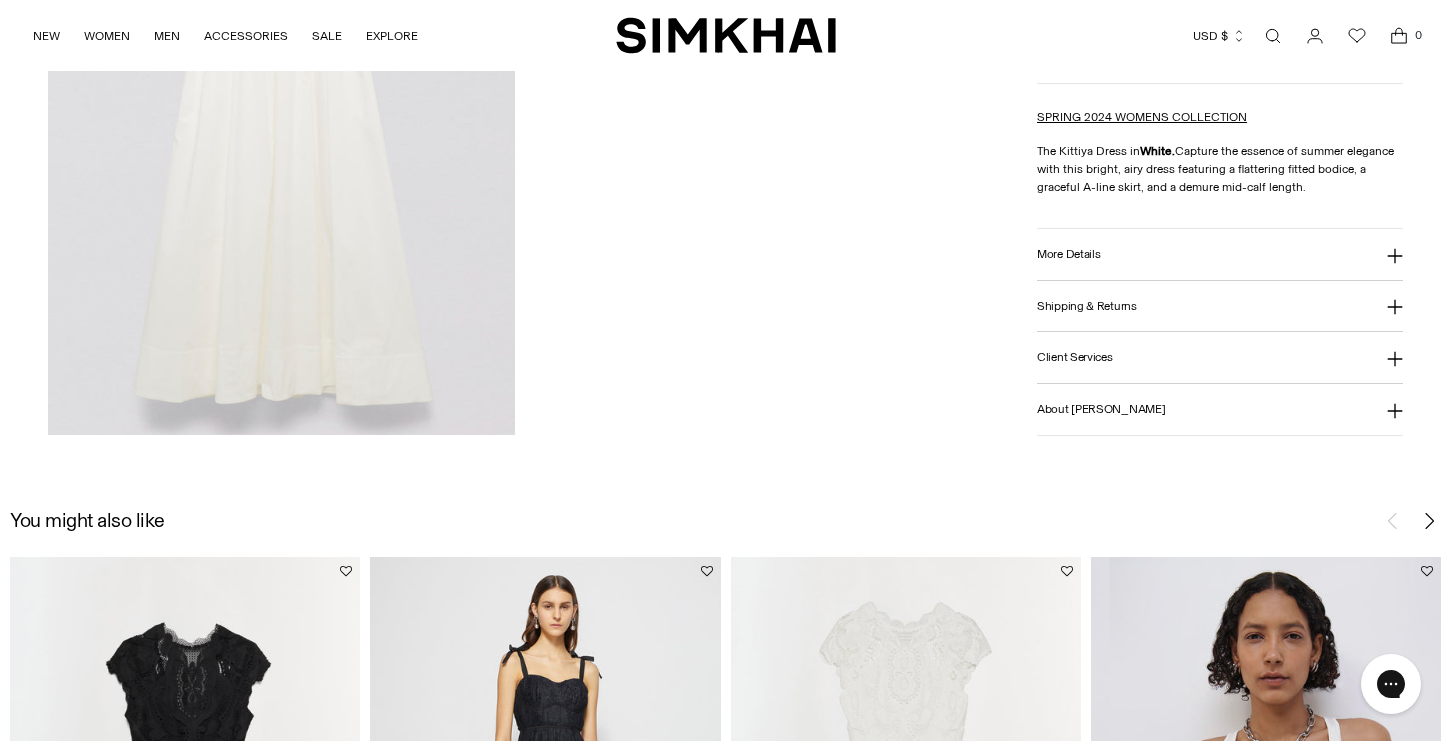 click on "Shipping & Returns" at bounding box center (1087, 305) 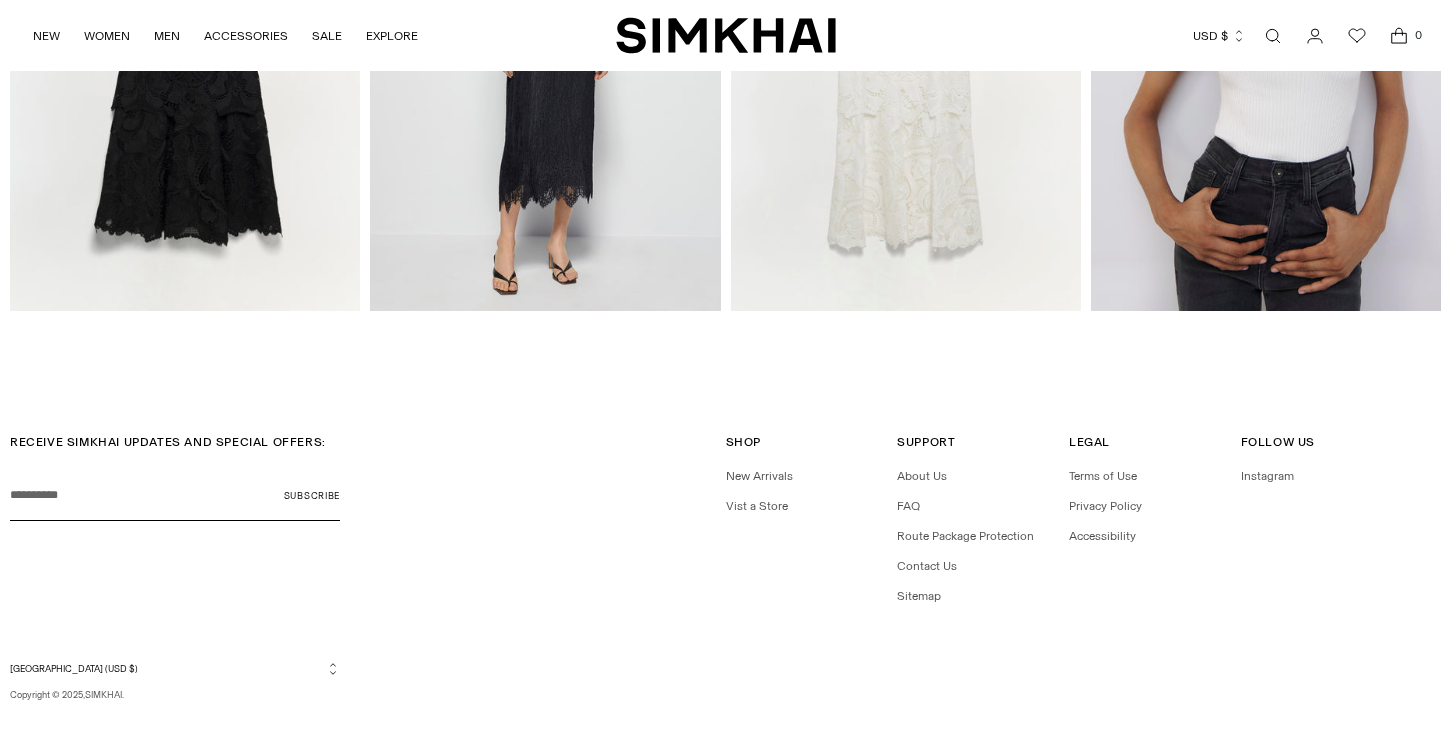 scroll, scrollTop: 2622, scrollLeft: 0, axis: vertical 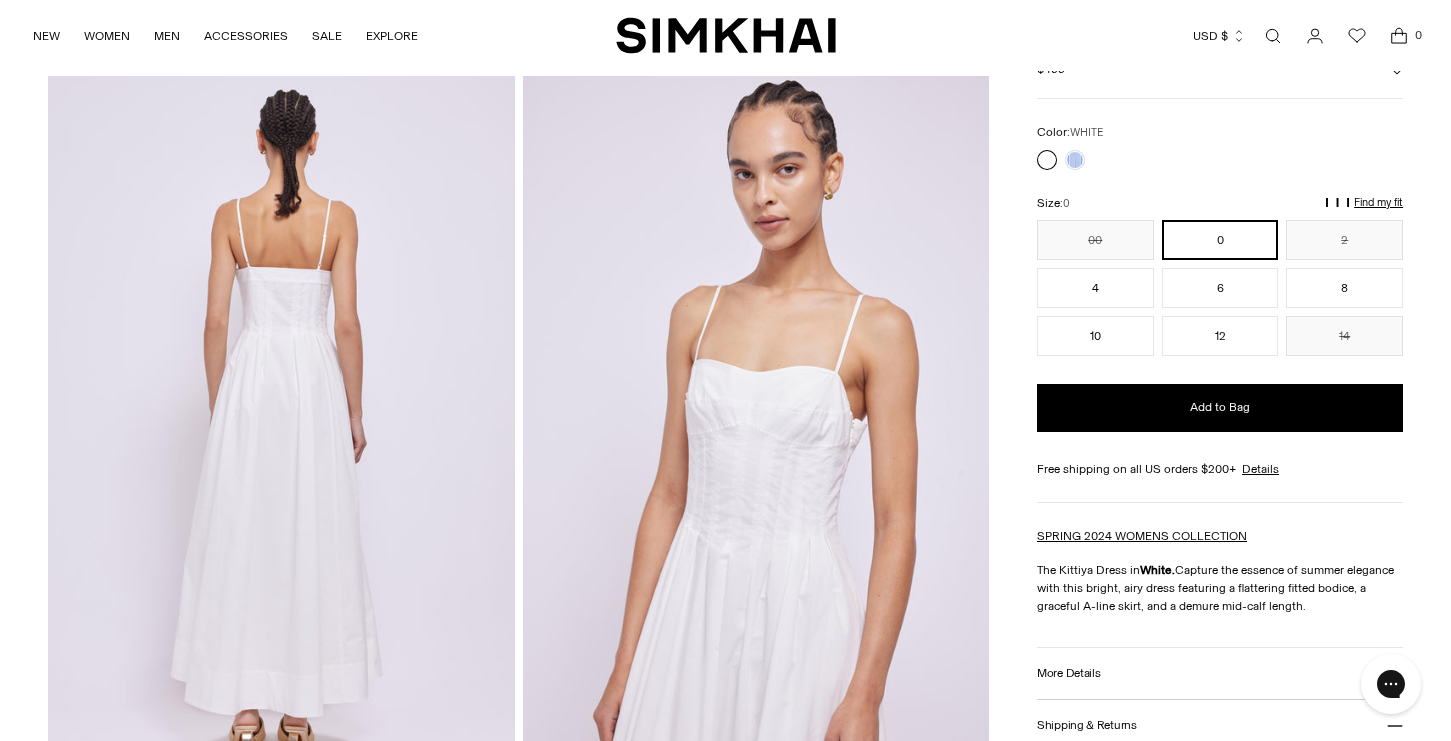 click at bounding box center [756, 426] 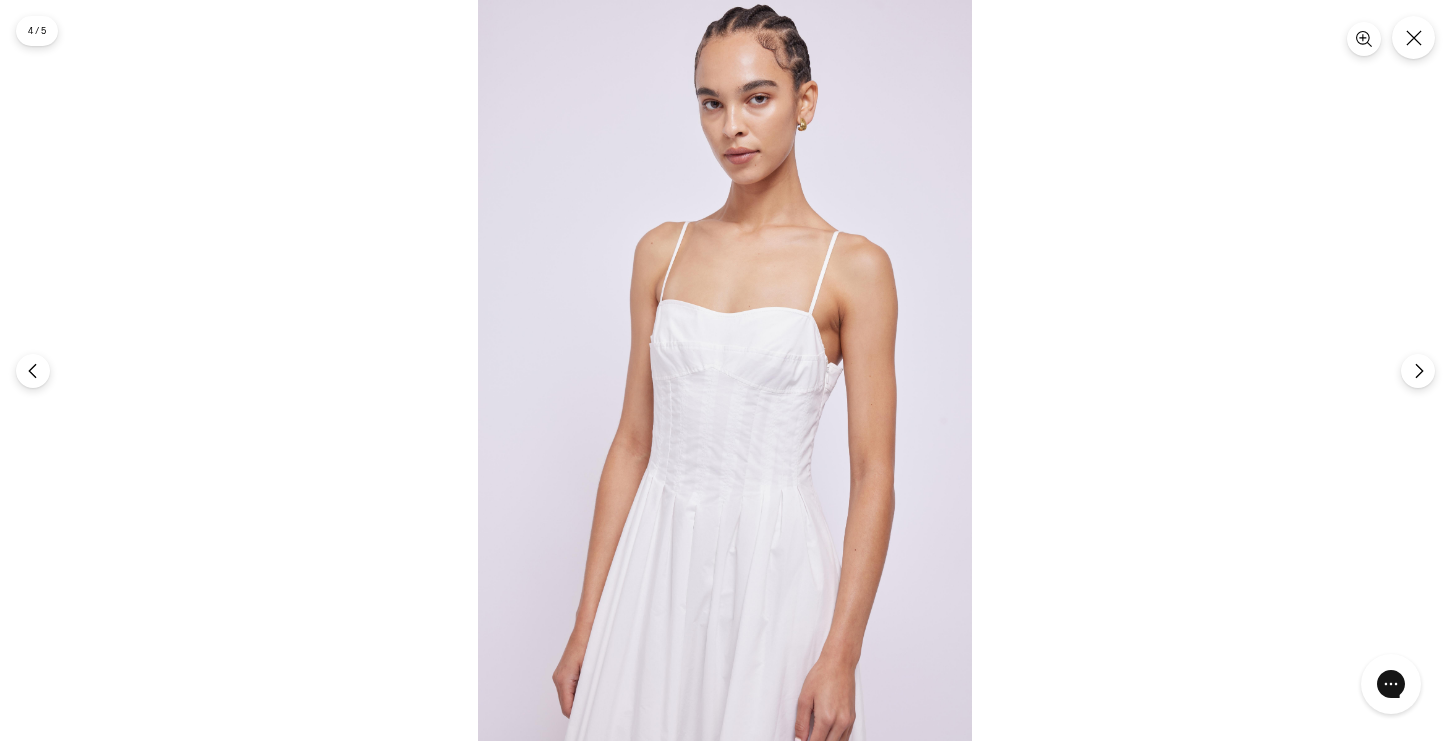 click at bounding box center (725, 370) 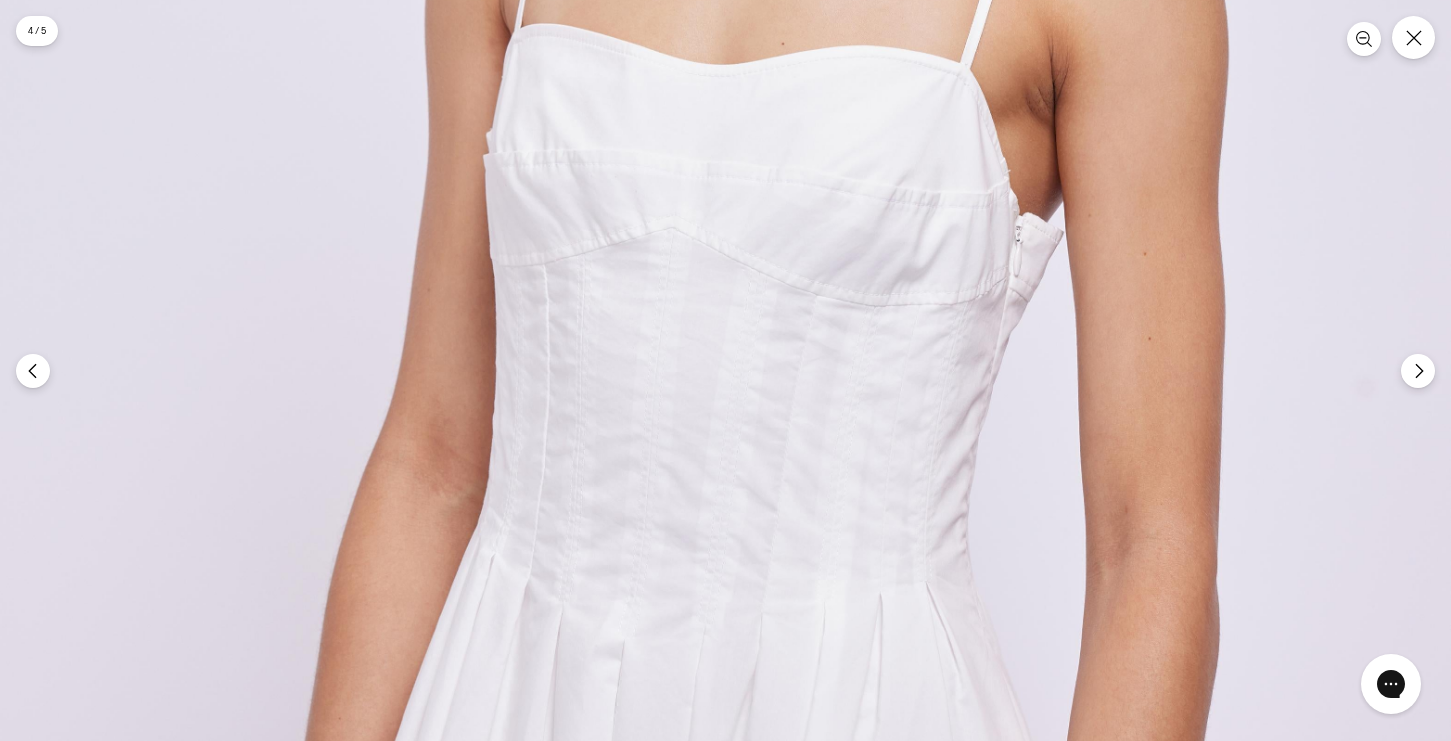 click at bounding box center (710, 236) 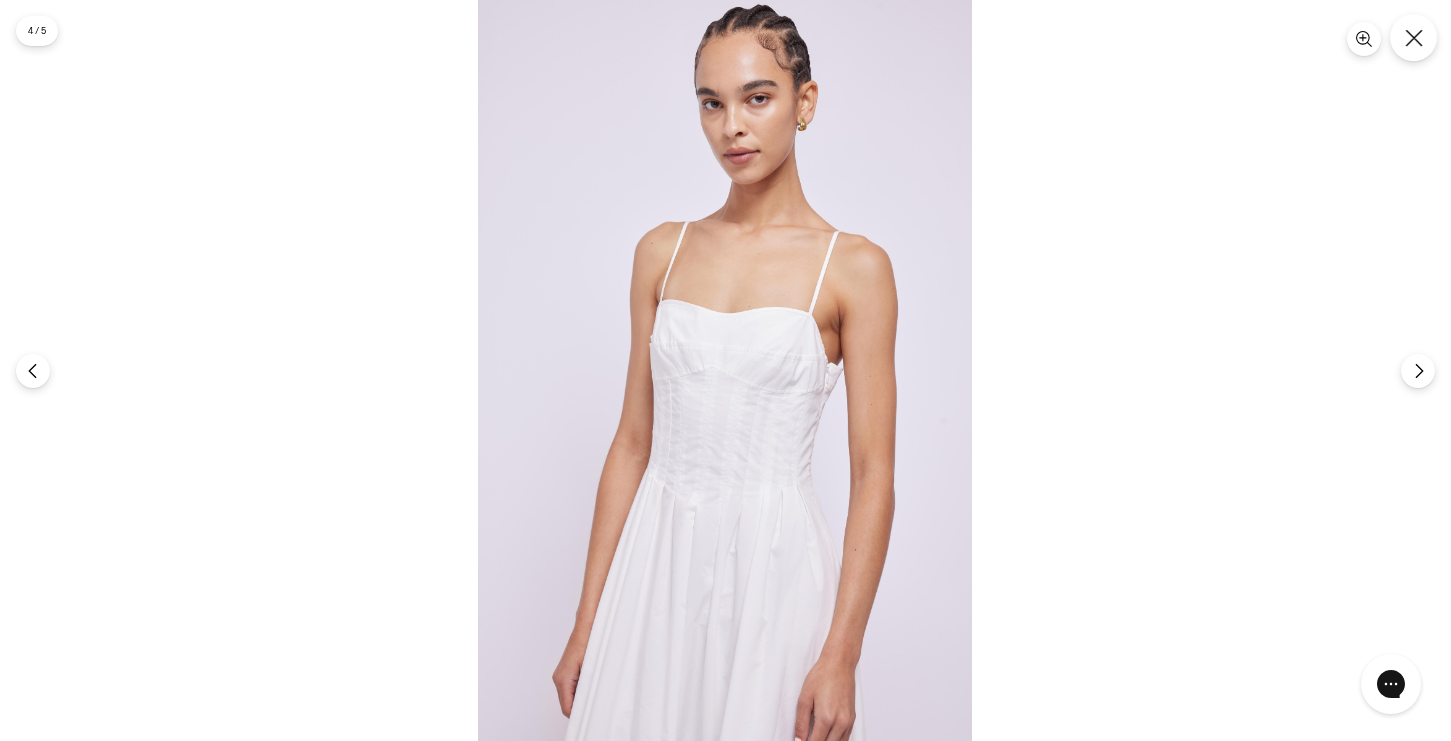 click at bounding box center (1413, 37) 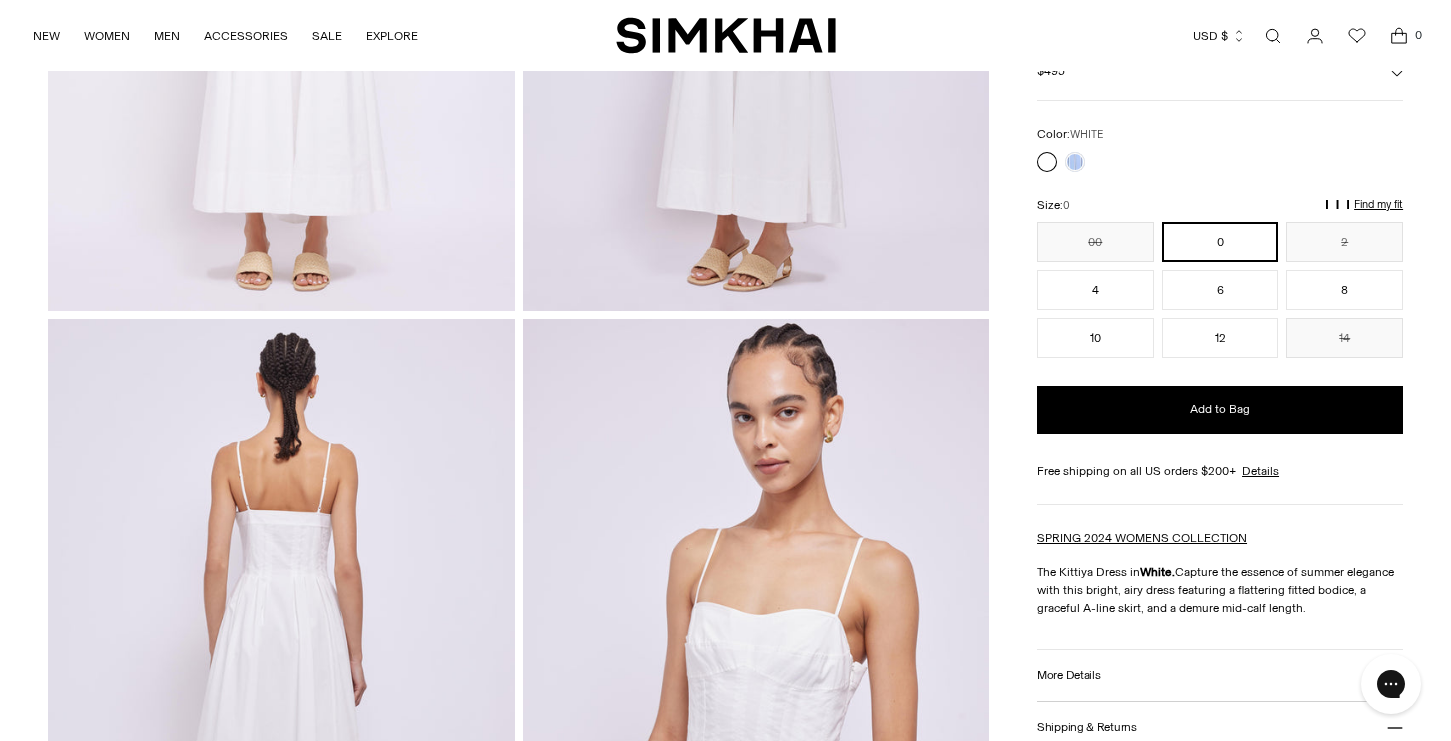 scroll, scrollTop: 420, scrollLeft: 0, axis: vertical 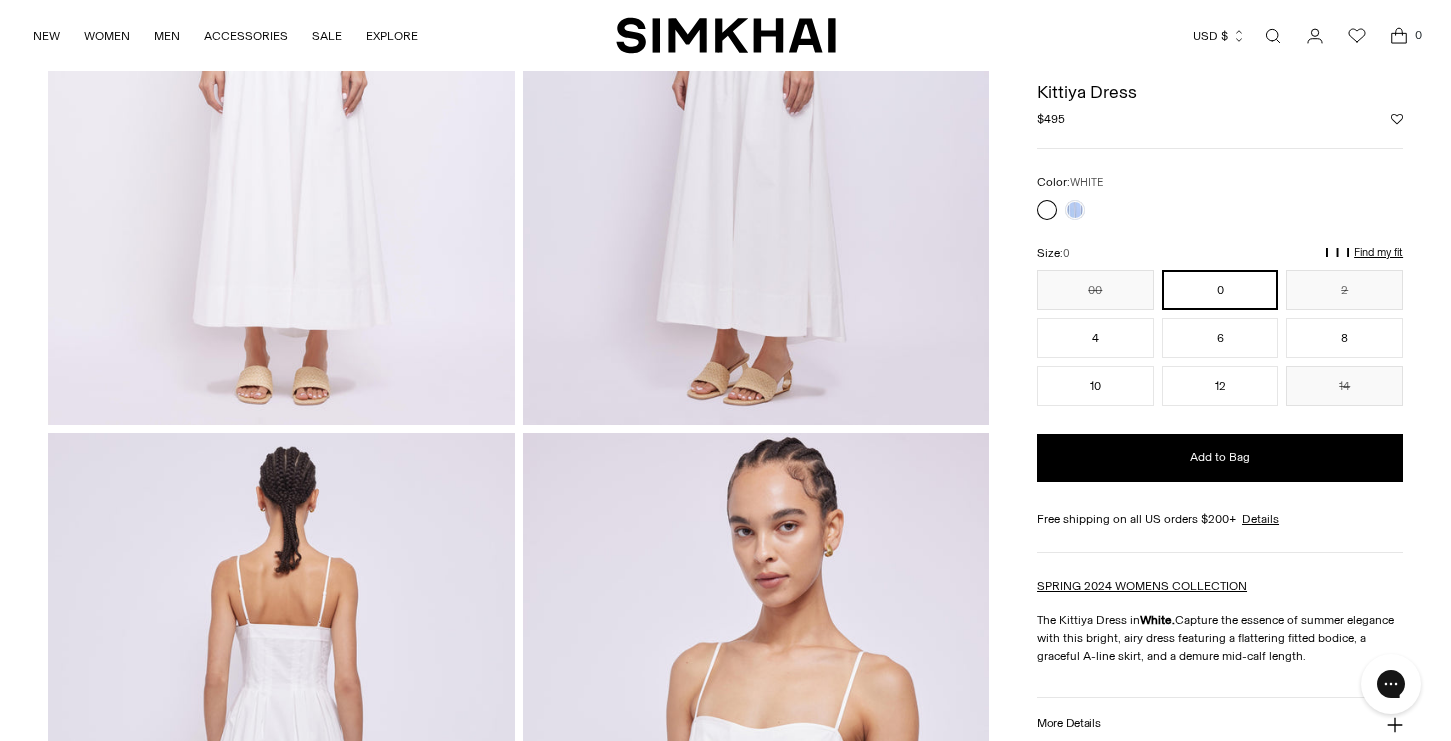 click on "Color:
WHITE
Color:
WHITE
*****
Size:
0
00
0
2
4
6
8
10
12
** * * * * * ** ** **" at bounding box center (1220, 289) 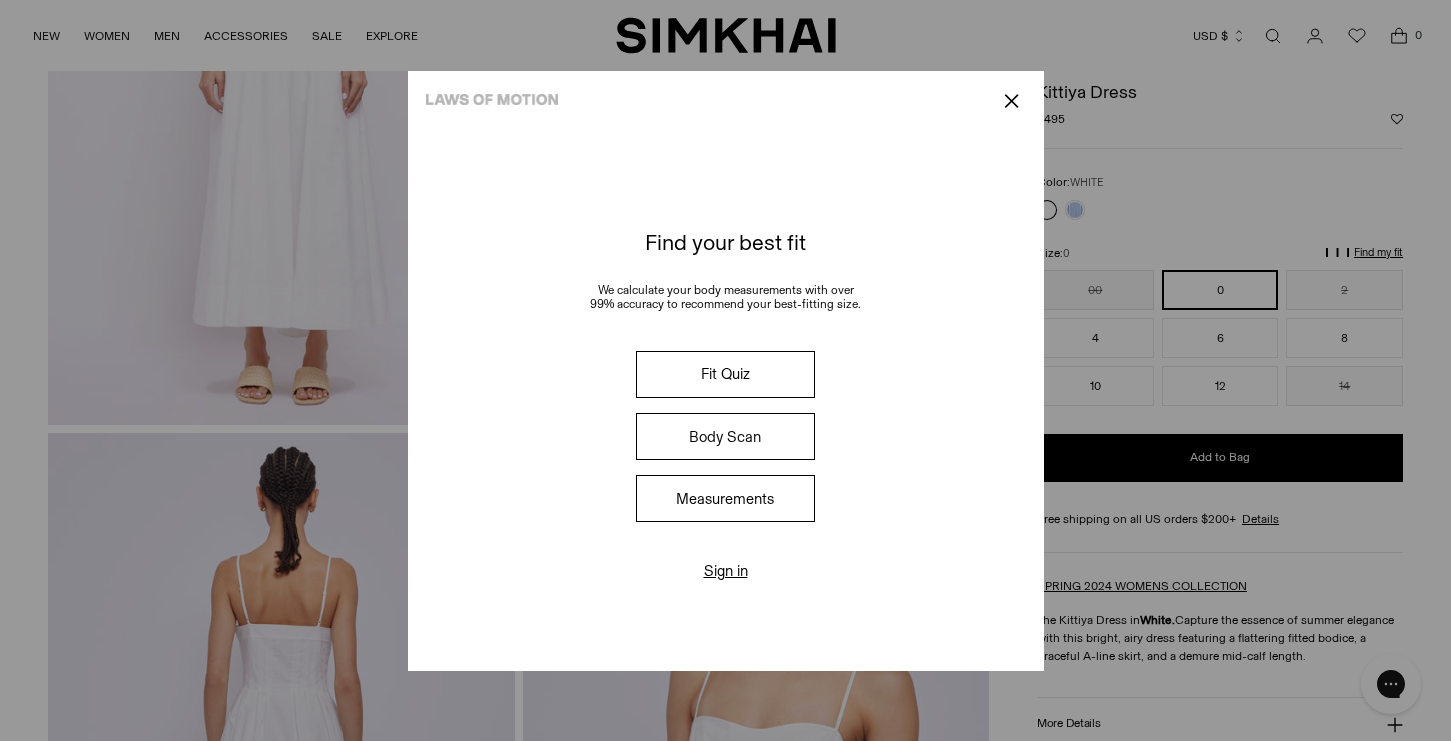 click on "Fit Quiz" at bounding box center (725, 374) 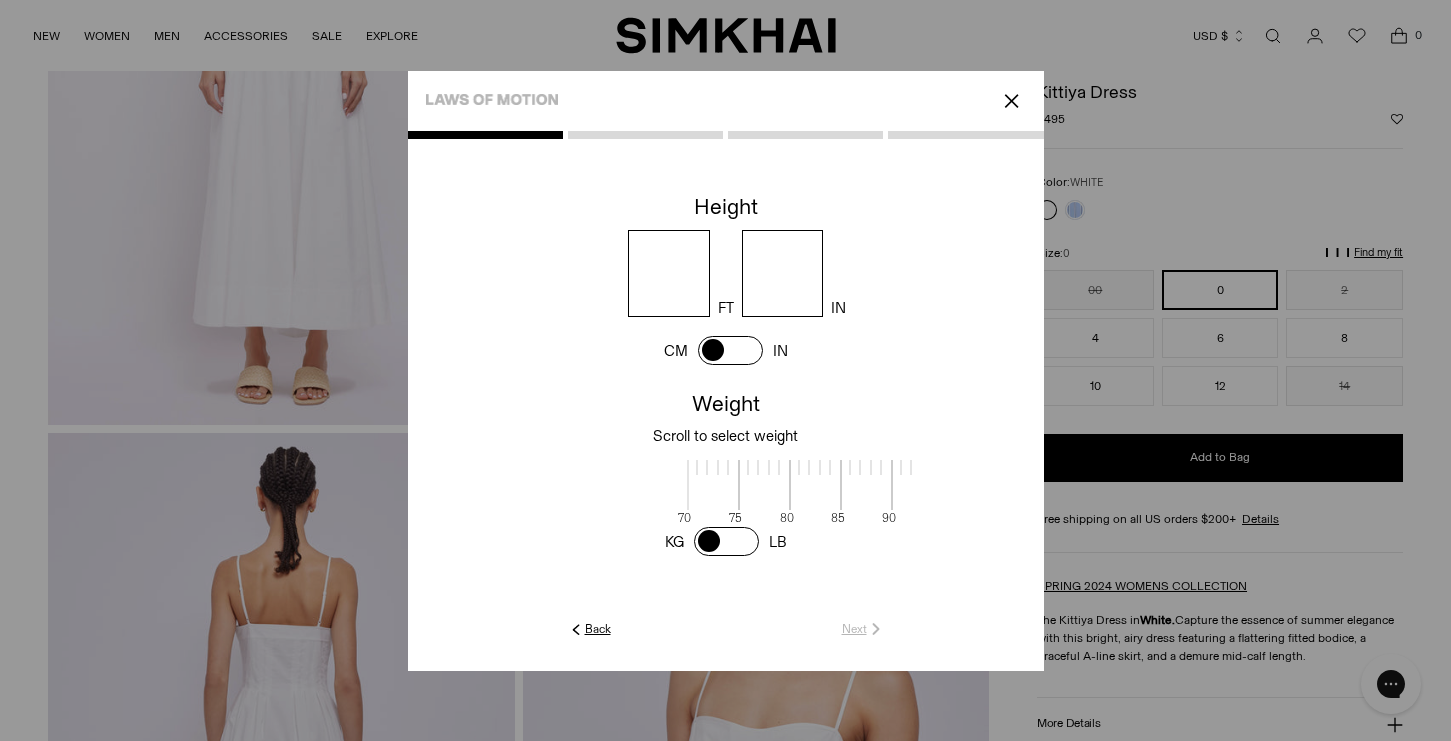scroll, scrollTop: 2, scrollLeft: 650, axis: both 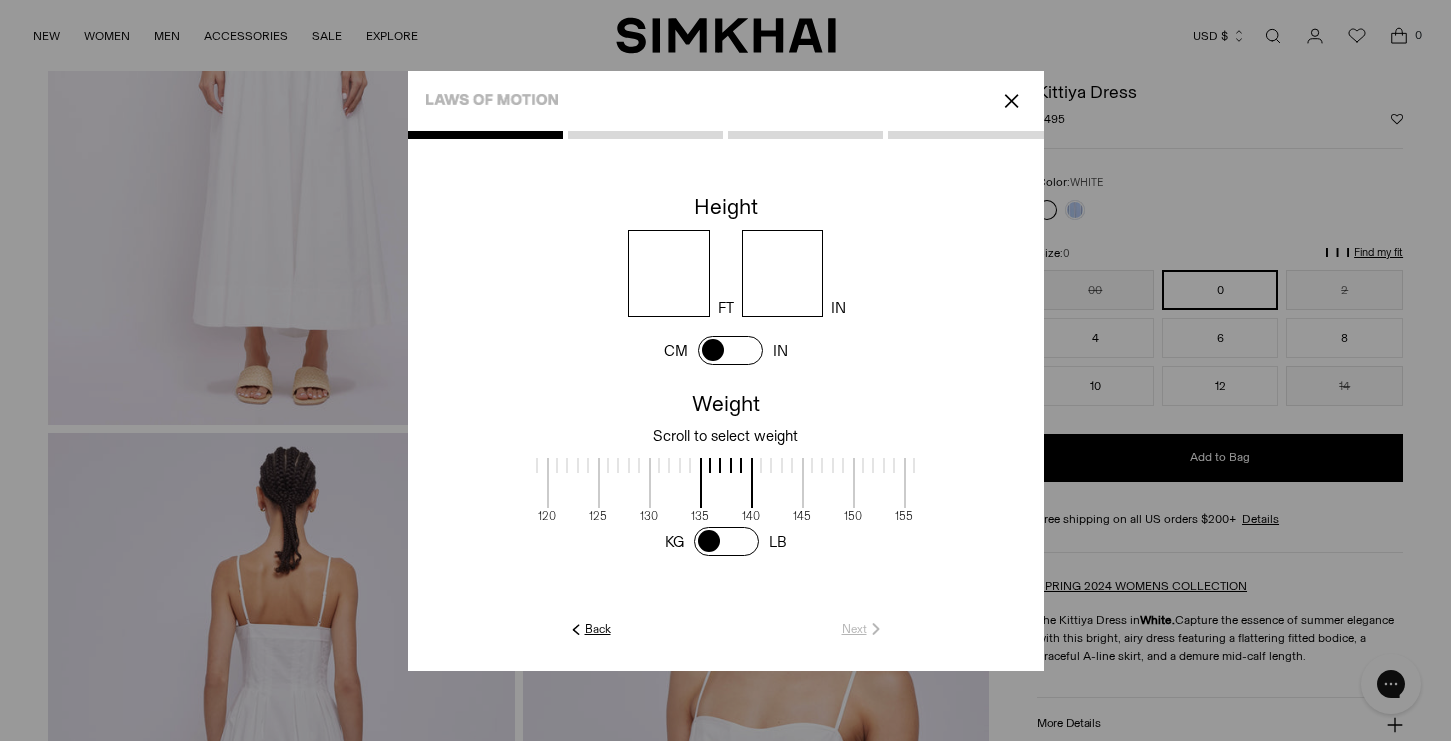 click at bounding box center (669, 273) 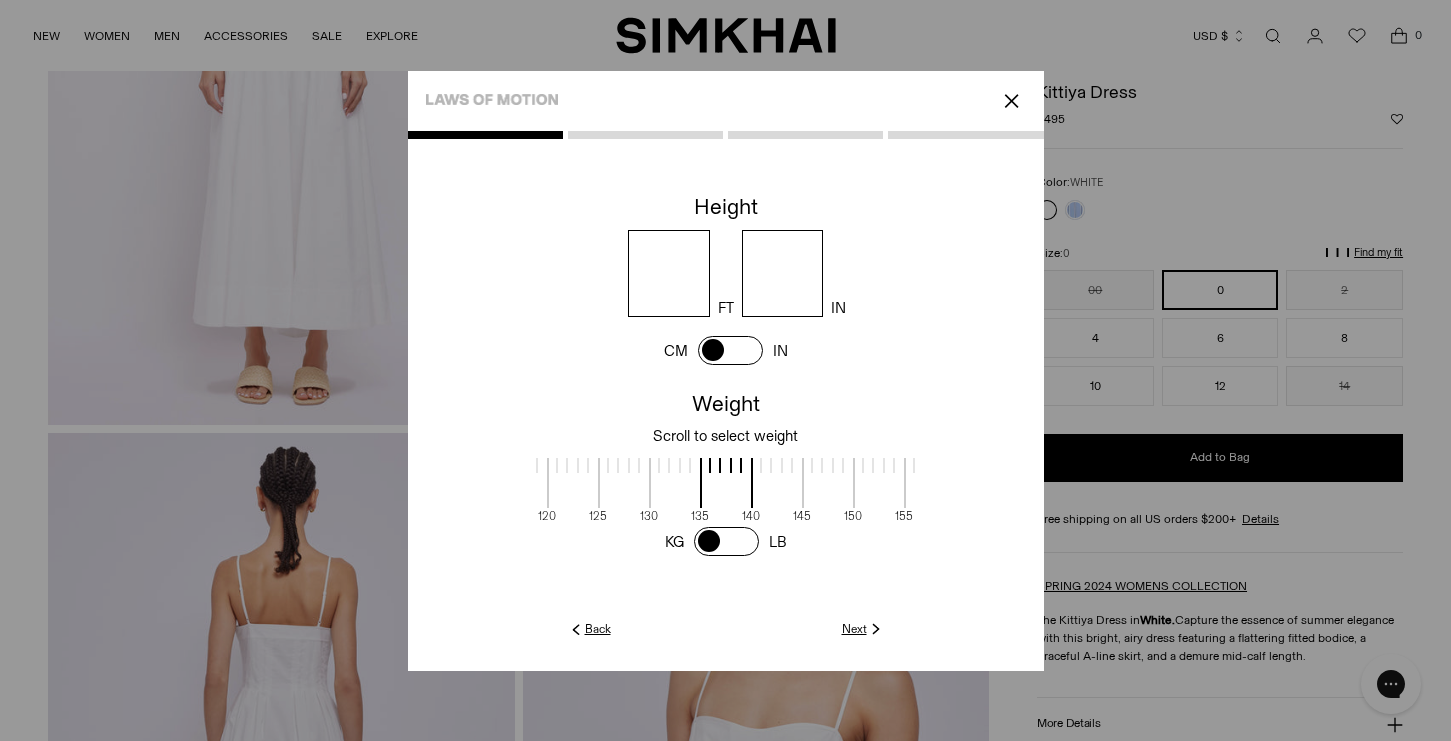 type on "*" 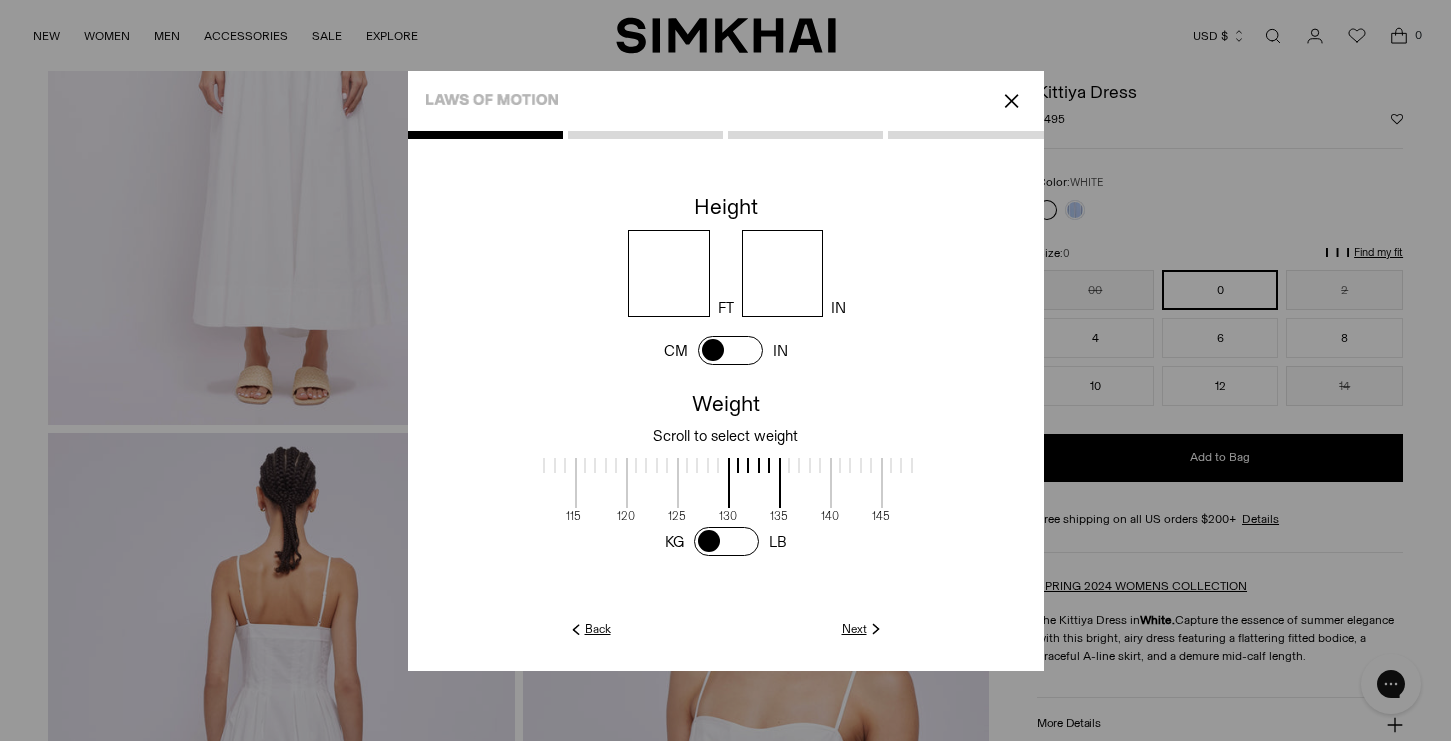 scroll, scrollTop: 2, scrollLeft: 568, axis: both 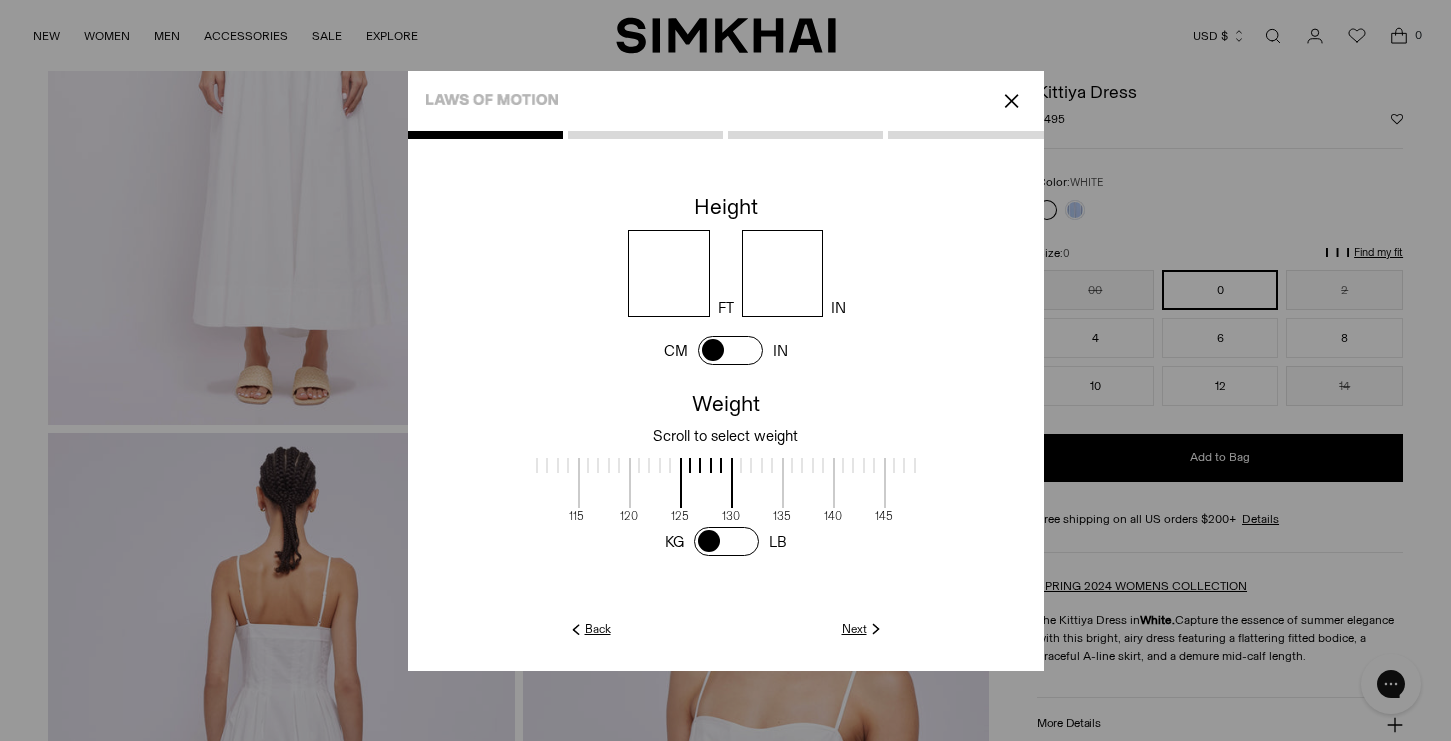 drag, startPoint x: 712, startPoint y: 457, endPoint x: 794, endPoint y: 458, distance: 82.006096 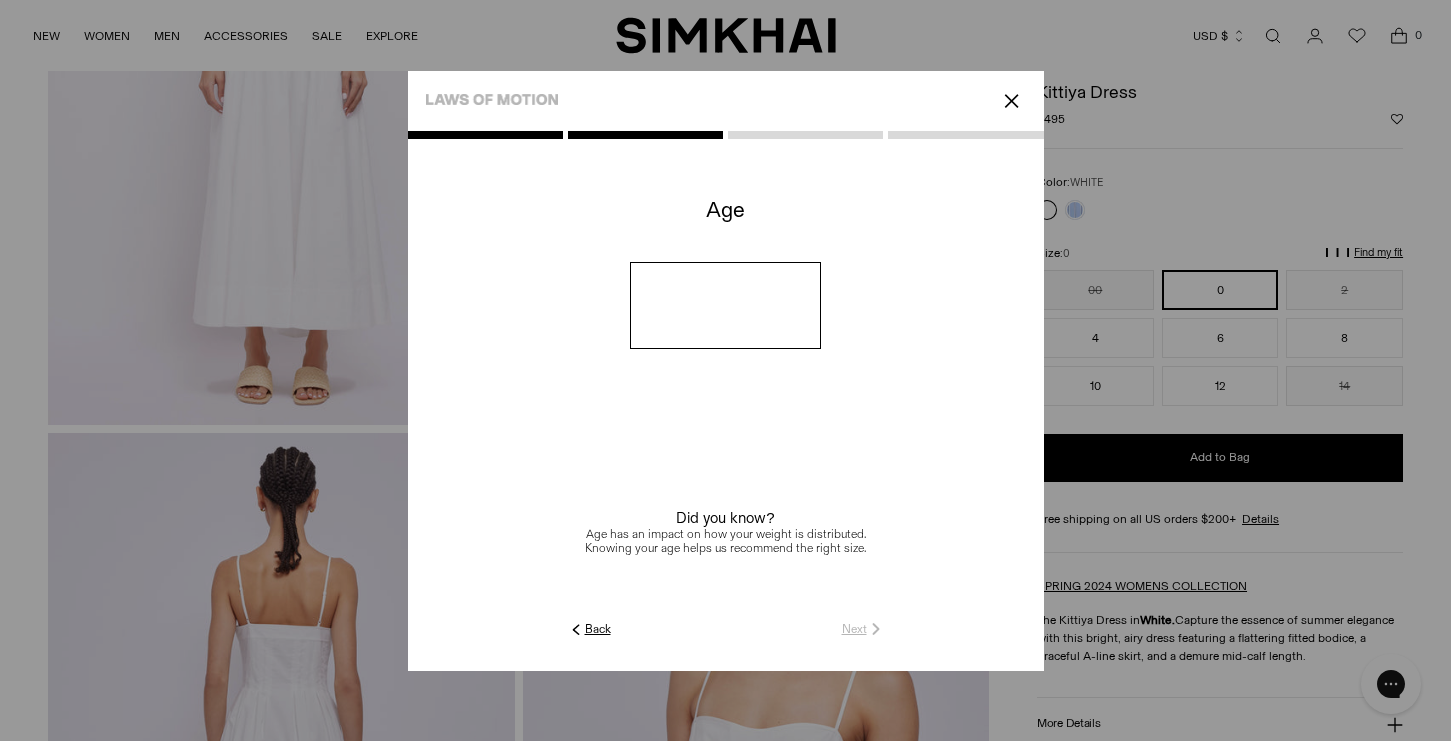 click at bounding box center (725, 305) 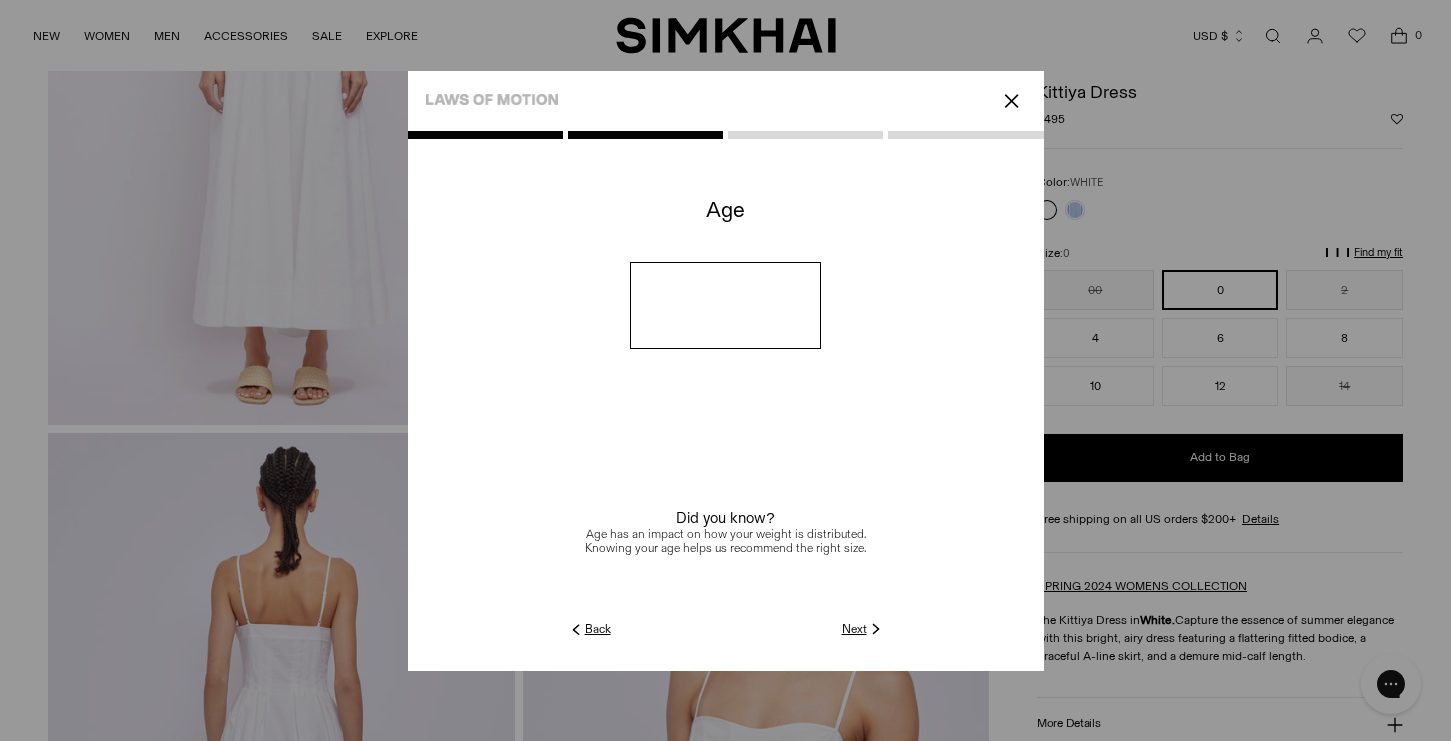 type on "**" 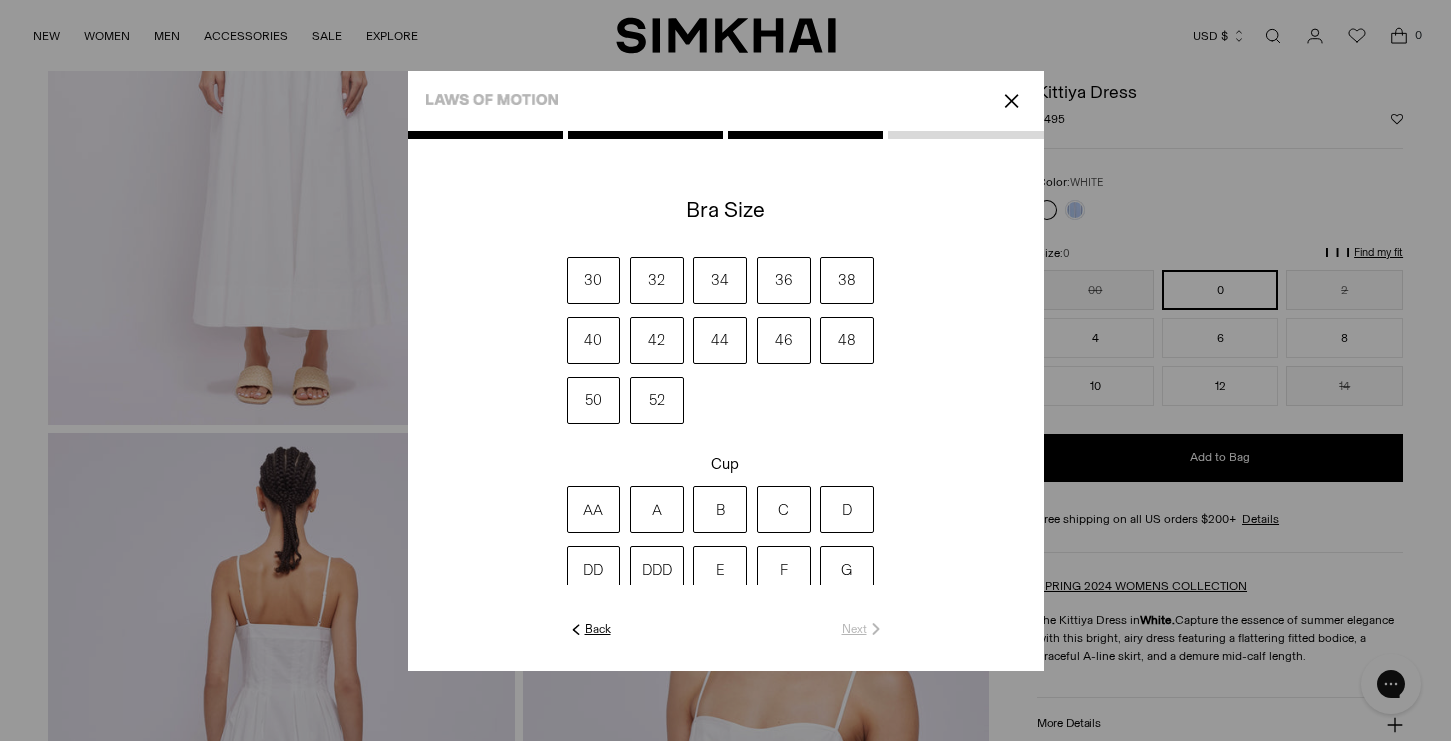 scroll, scrollTop: 27, scrollLeft: 0, axis: vertical 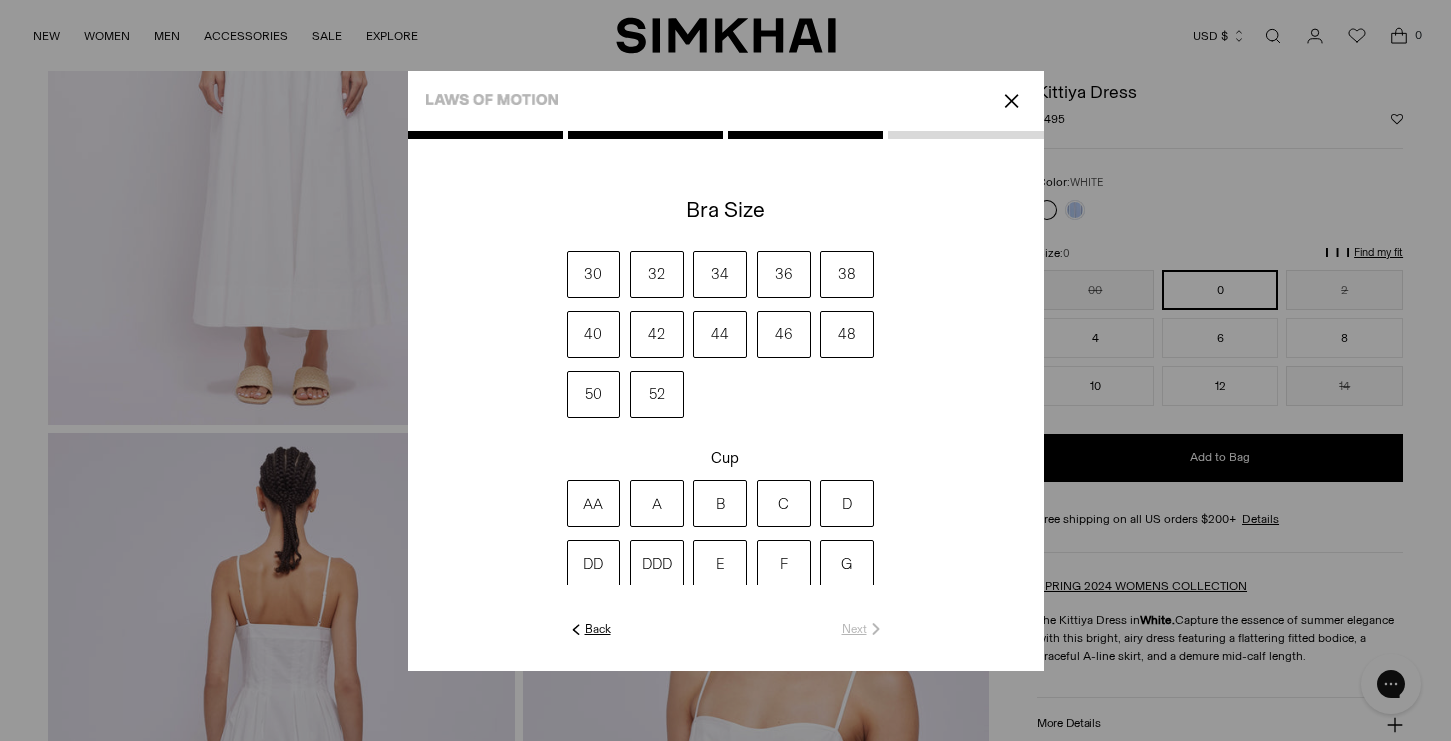 click on "34" at bounding box center (720, 274) 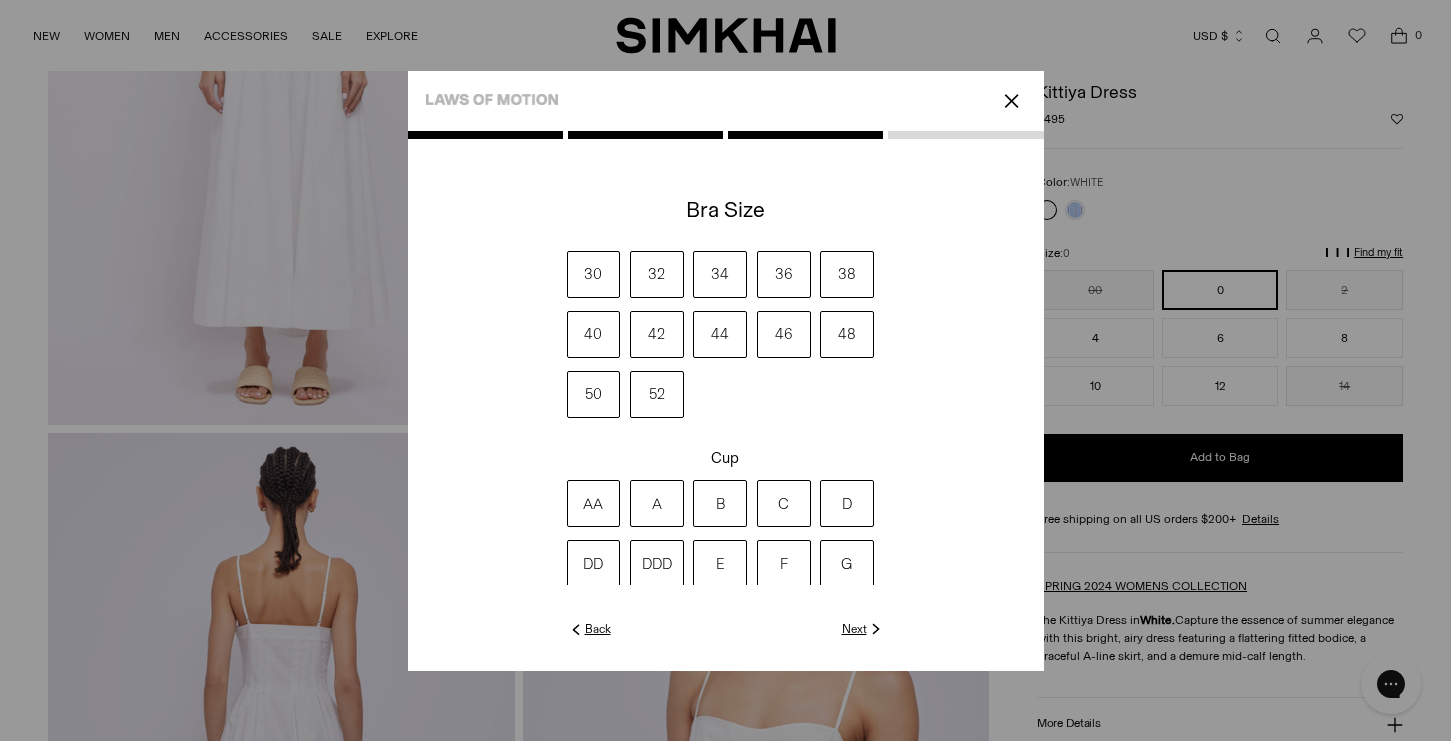 scroll, scrollTop: 155, scrollLeft: 0, axis: vertical 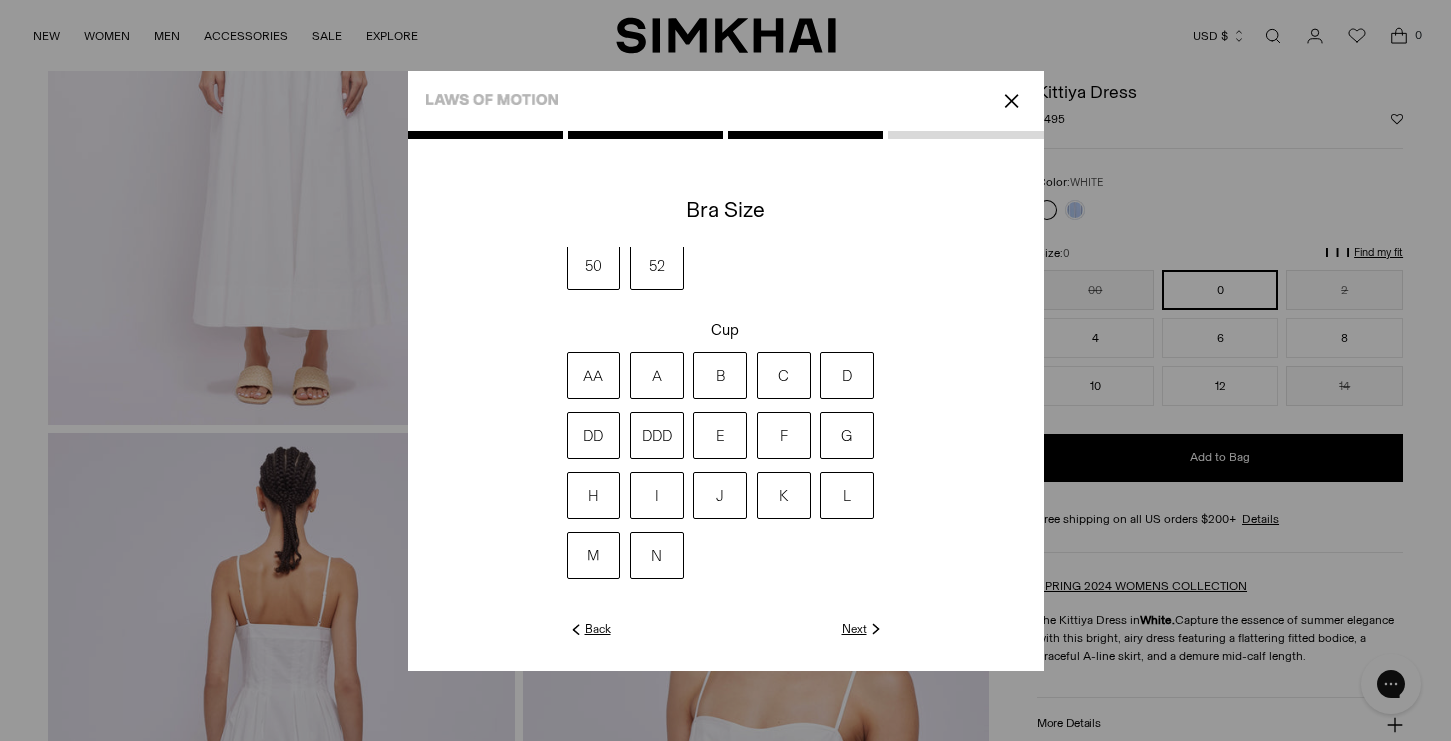 click 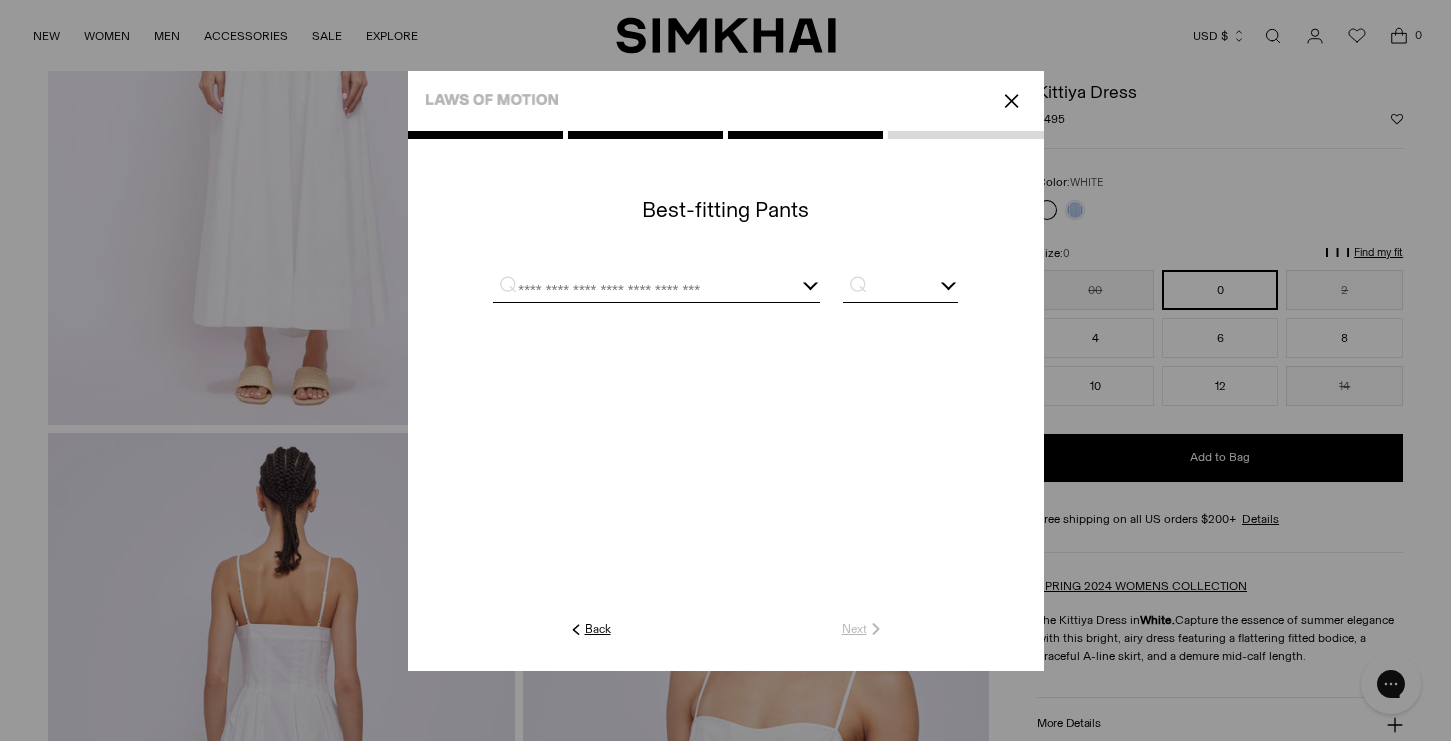 click at bounding box center (725, 287) 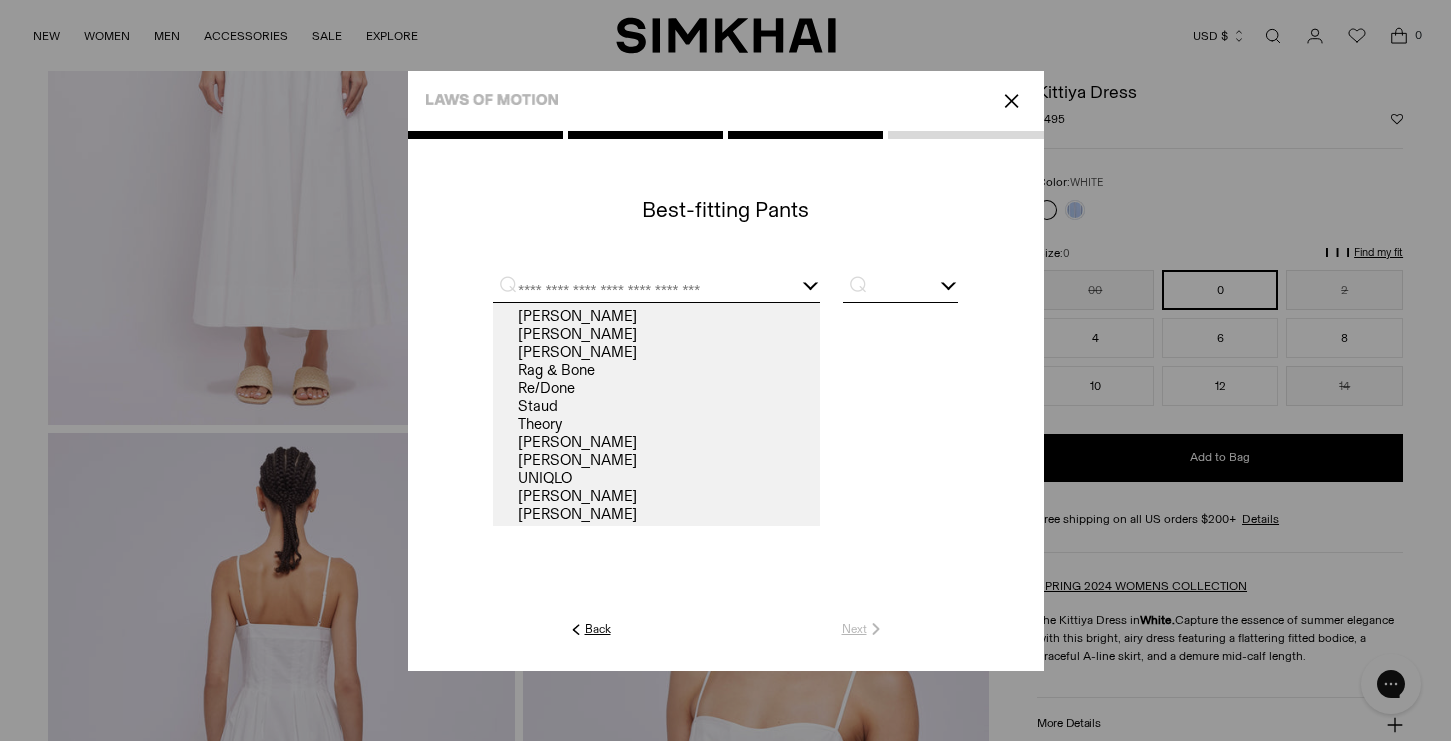 scroll, scrollTop: 173, scrollLeft: 0, axis: vertical 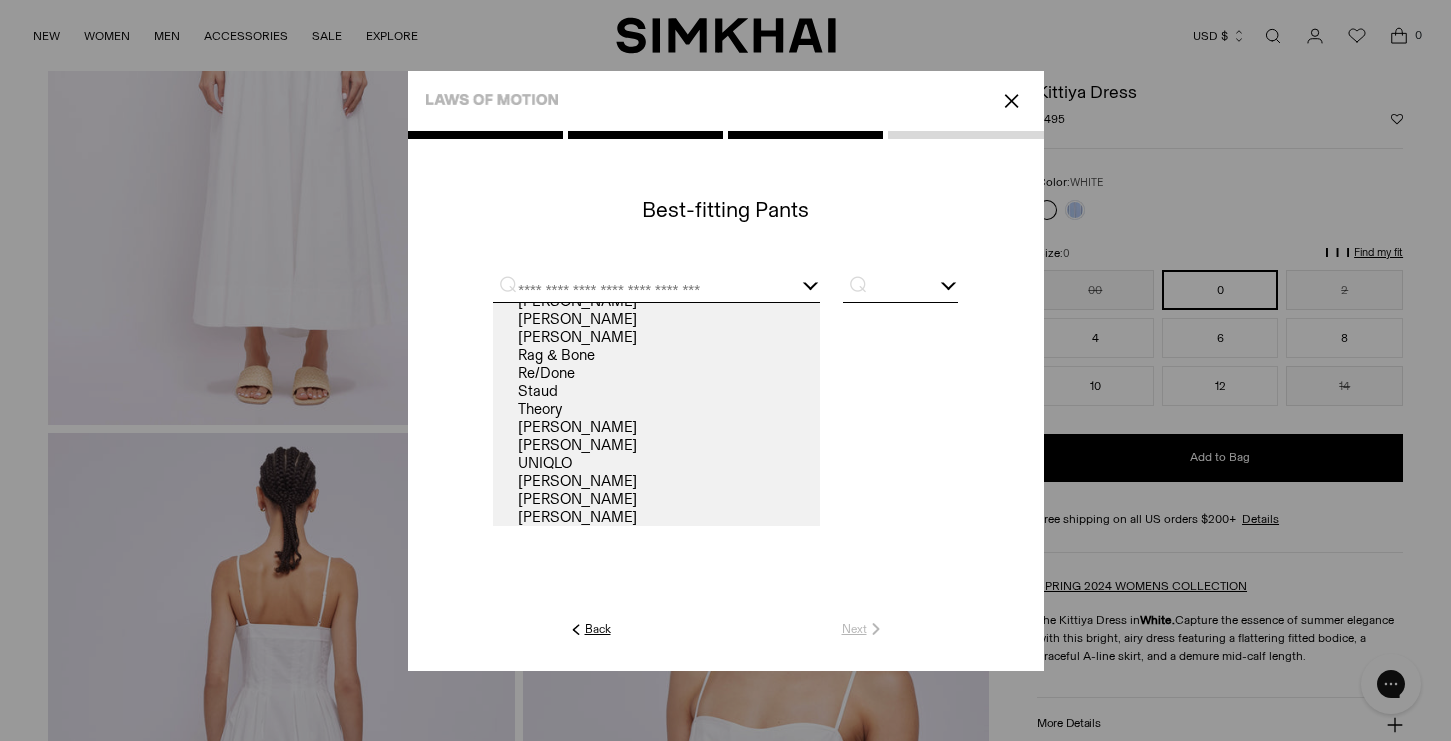click at bounding box center (900, 401) 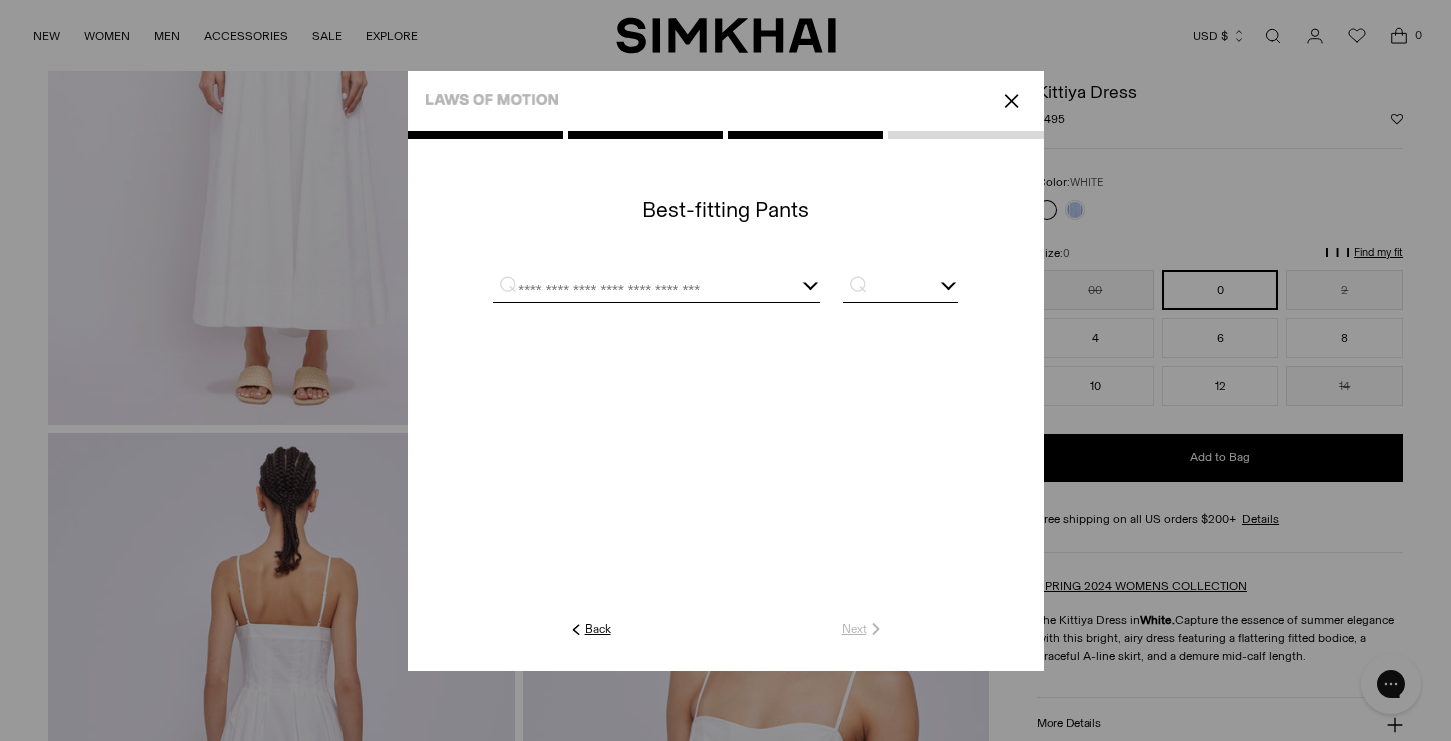 click 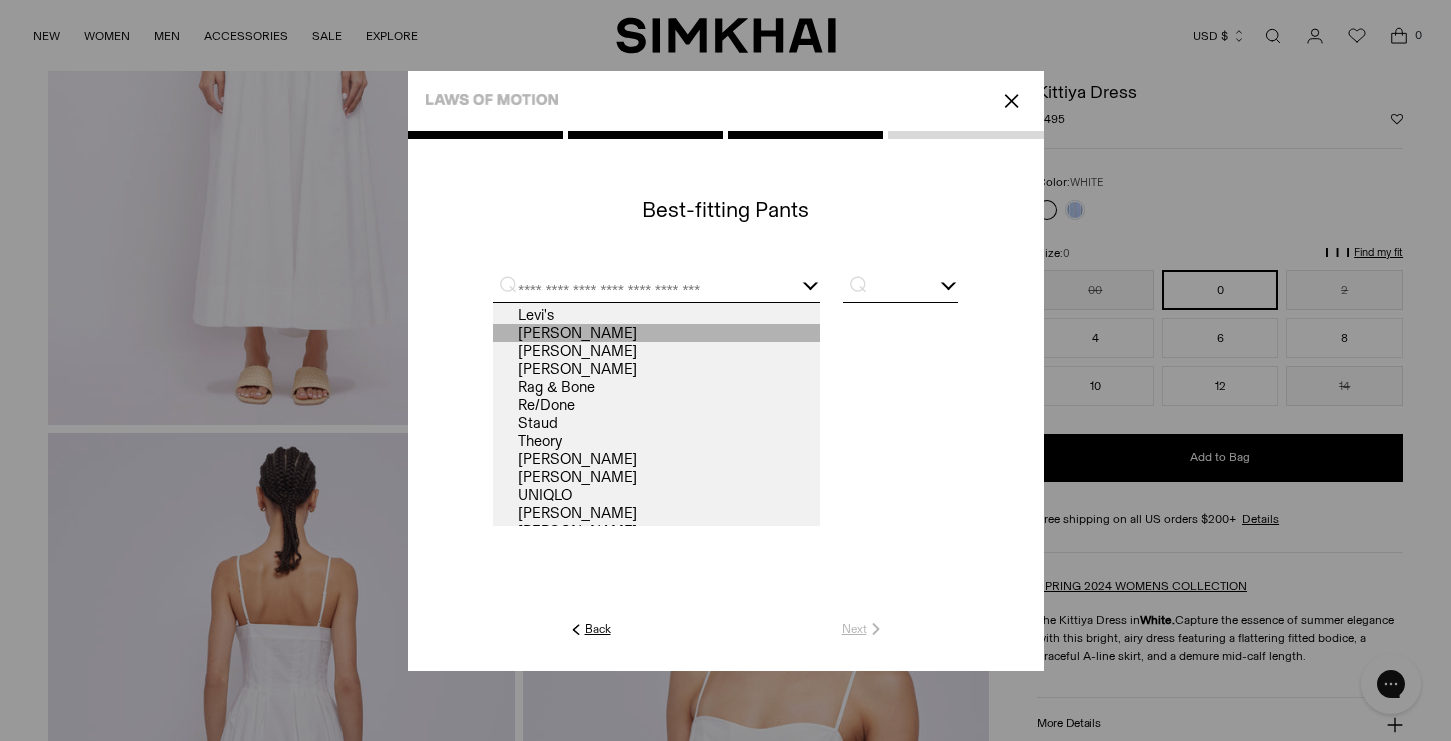 scroll, scrollTop: 173, scrollLeft: 0, axis: vertical 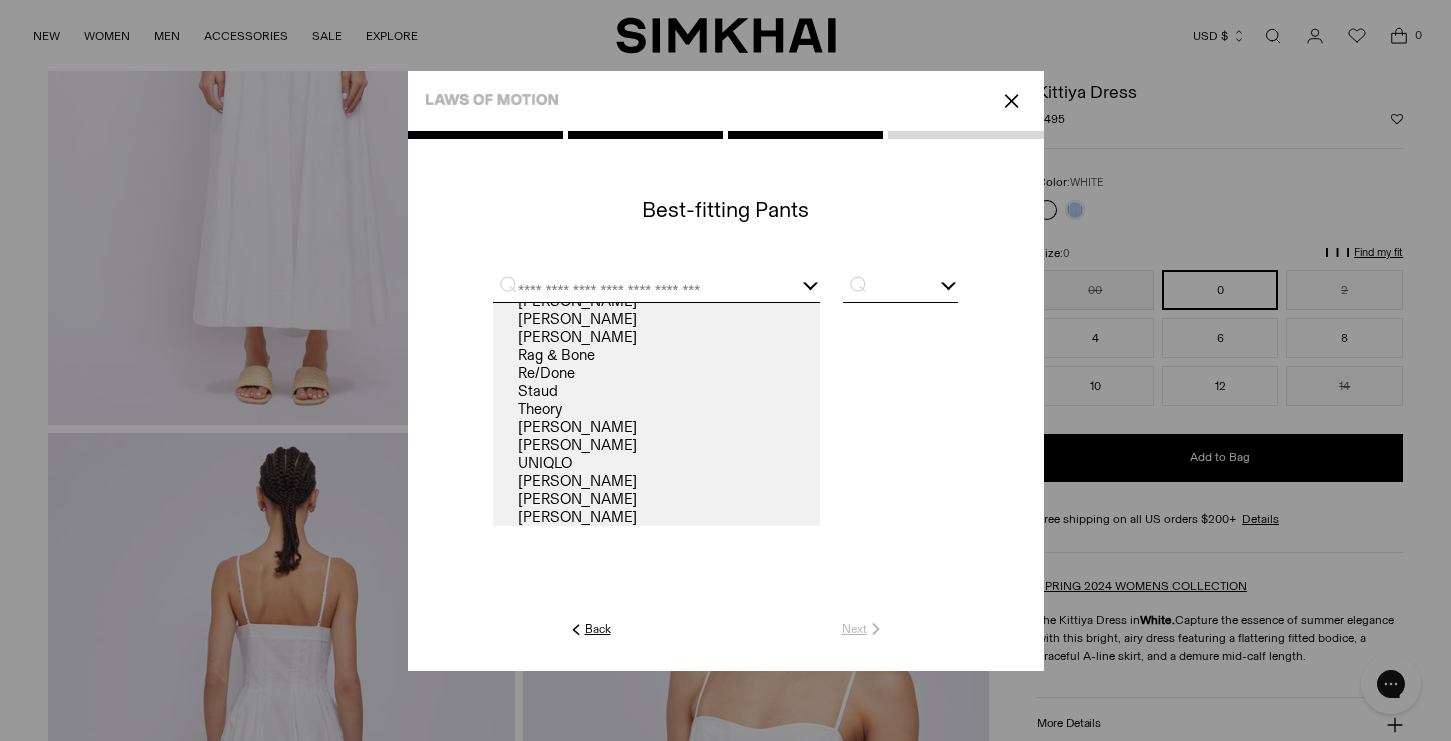 click on "✕" at bounding box center (1011, 101) 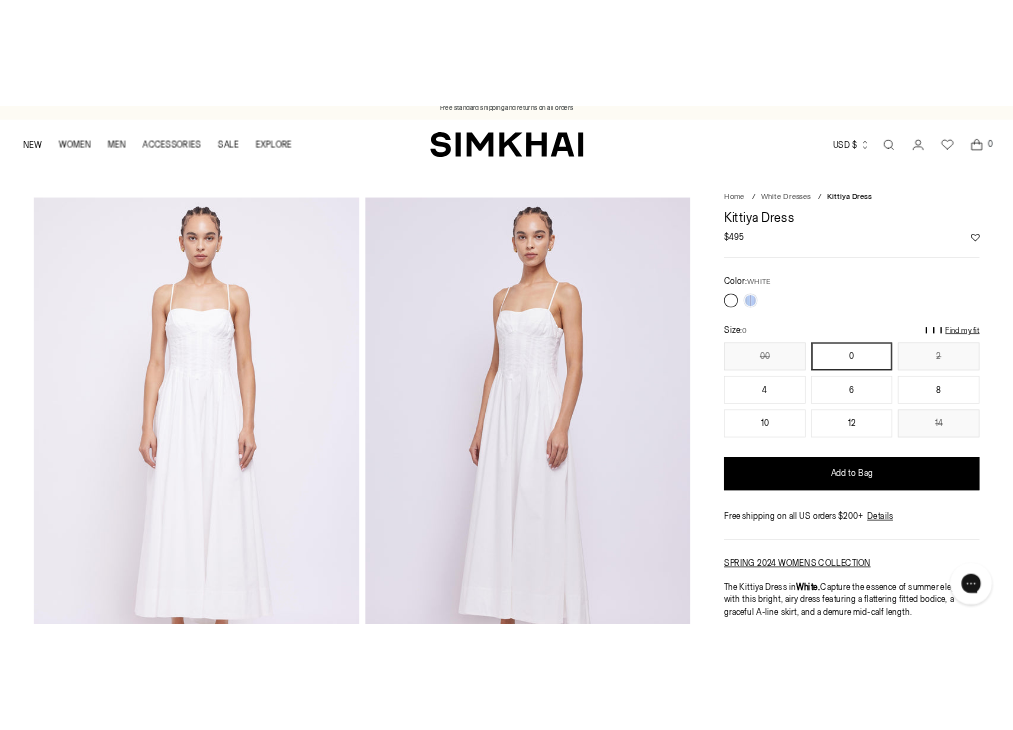 scroll, scrollTop: 11, scrollLeft: 0, axis: vertical 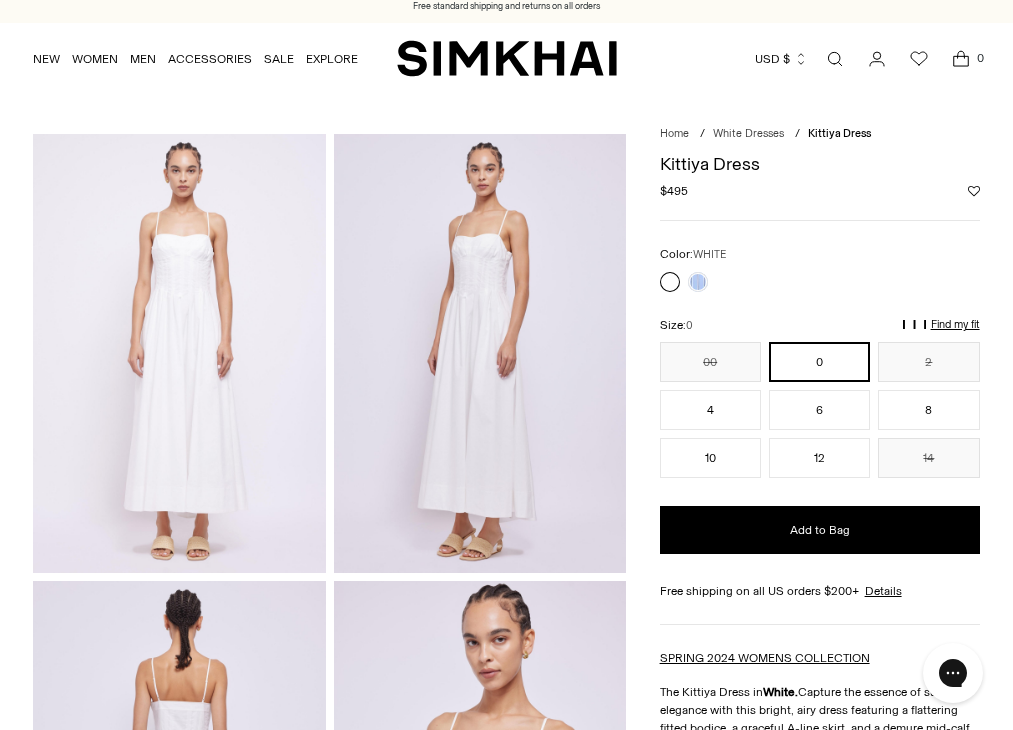 click at bounding box center [480, 353] 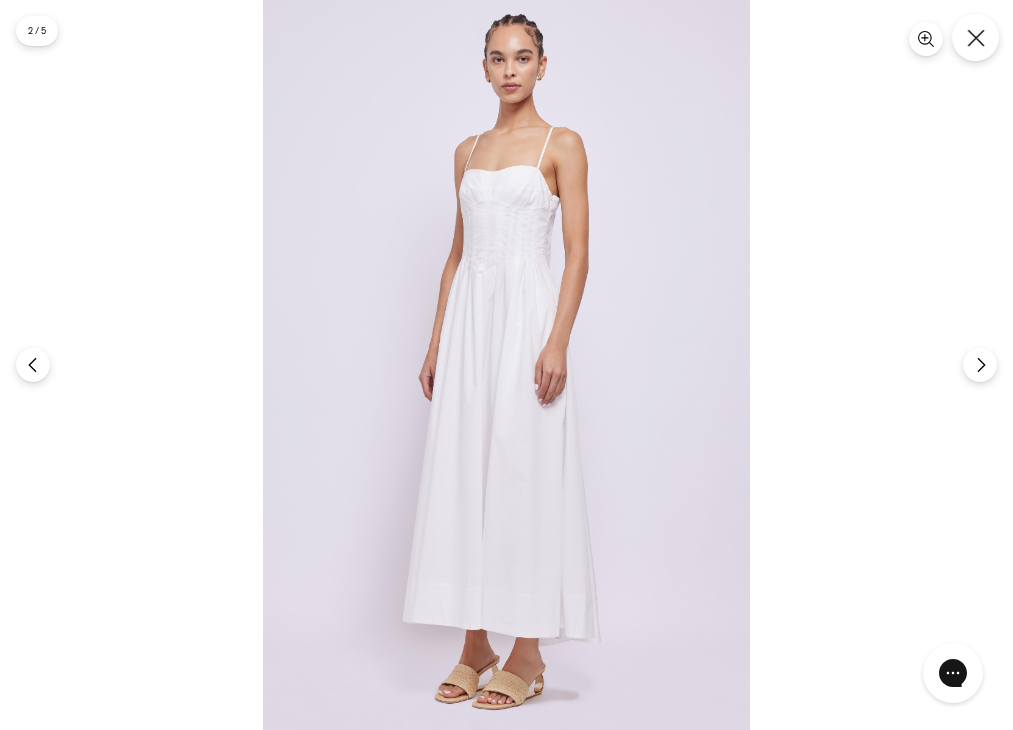 click 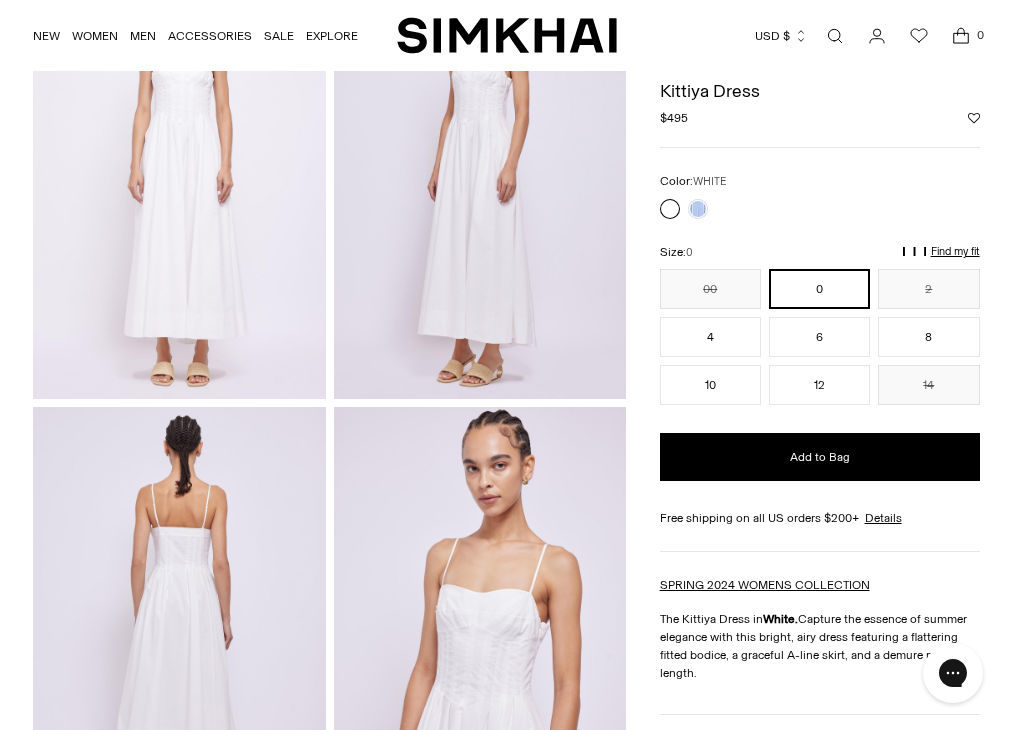 scroll, scrollTop: 0, scrollLeft: 0, axis: both 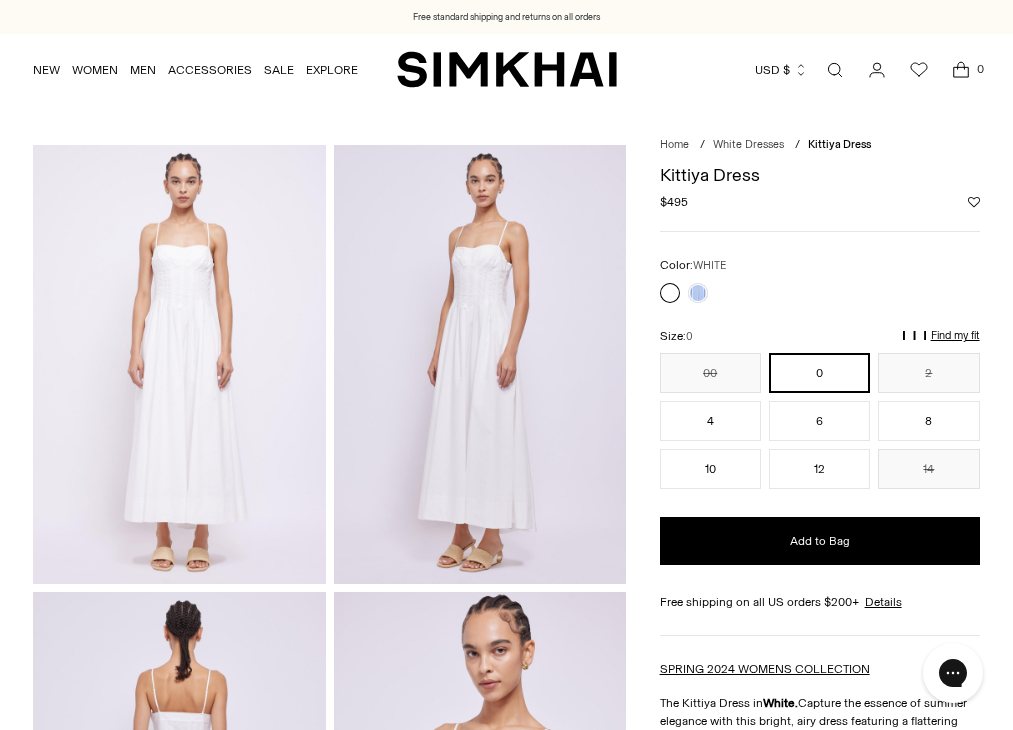 click at bounding box center [480, 364] 